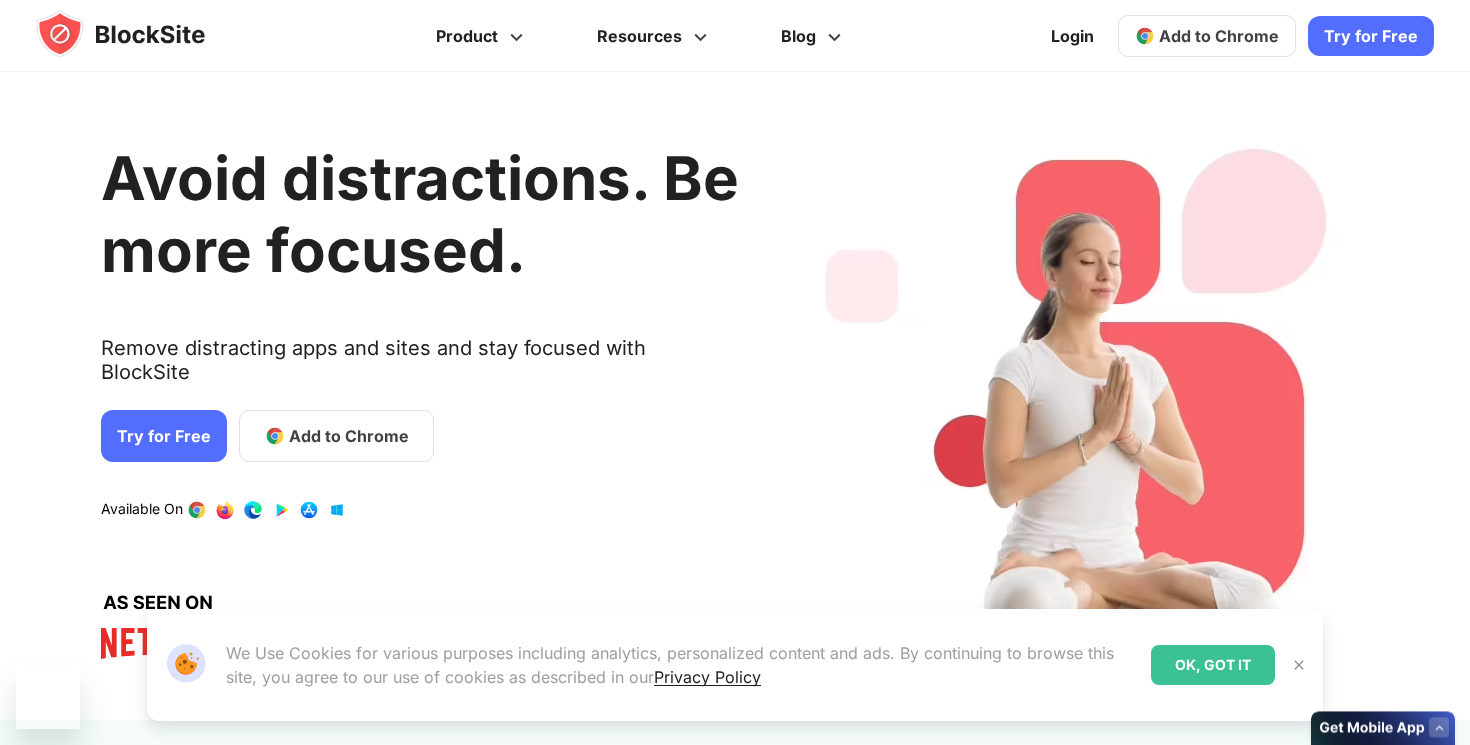 scroll, scrollTop: 0, scrollLeft: 0, axis: both 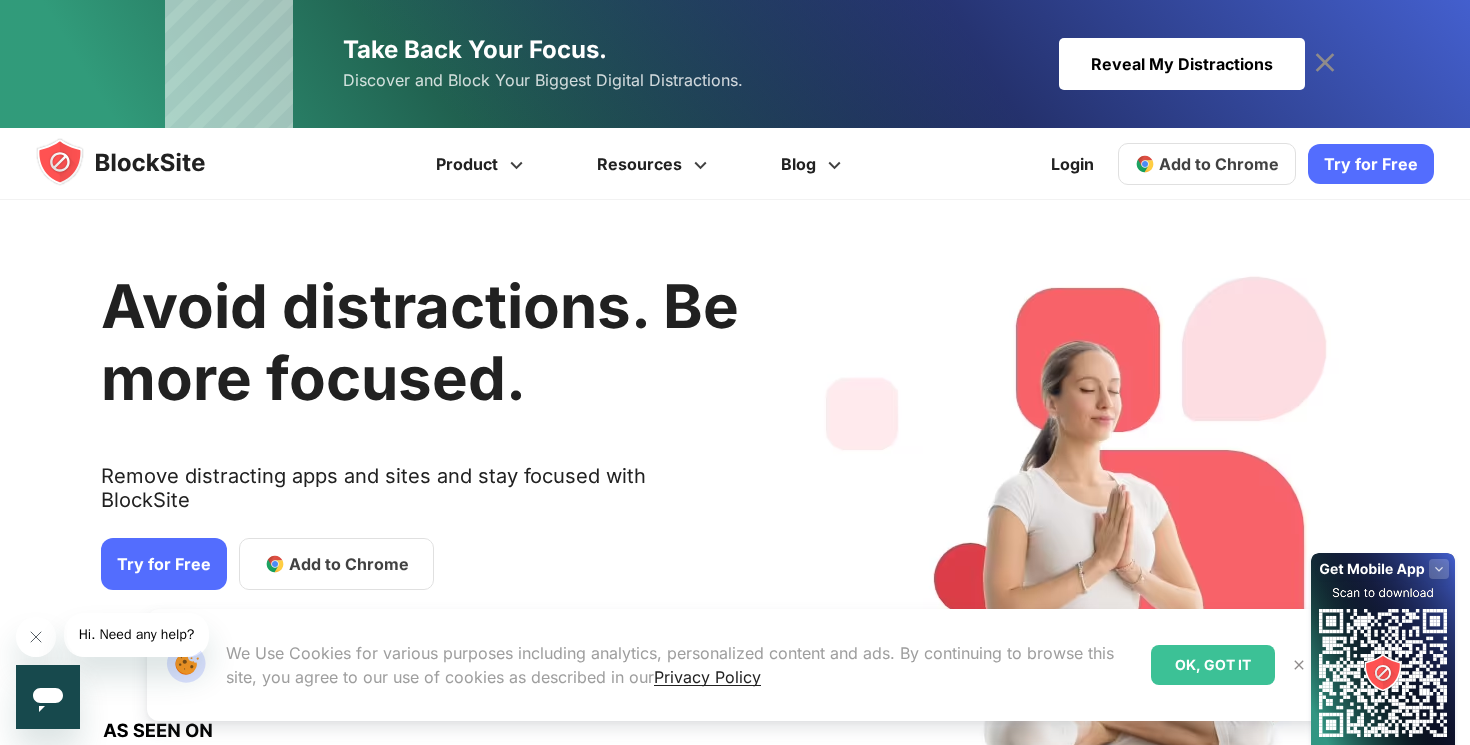click on "Add to Chrome" at bounding box center (1219, 164) 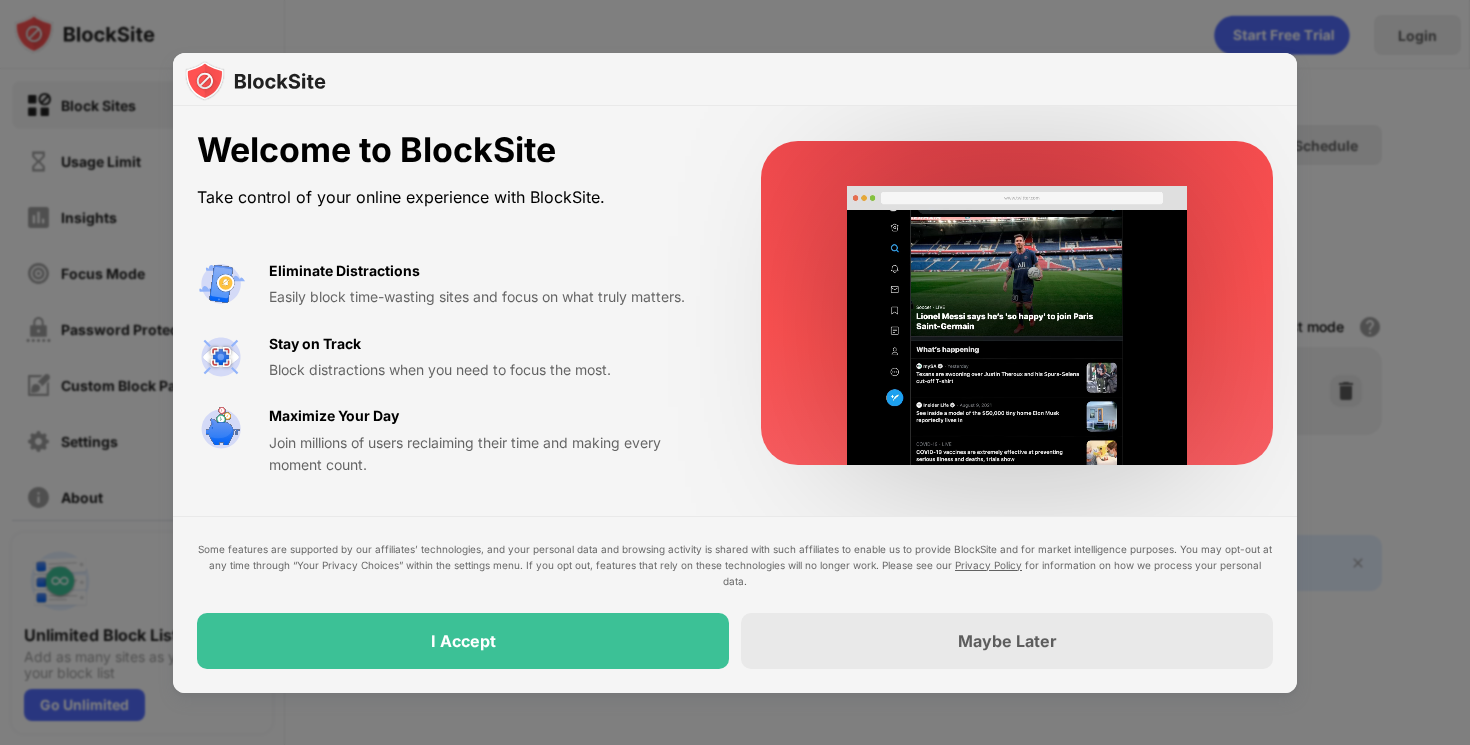 scroll, scrollTop: 0, scrollLeft: 0, axis: both 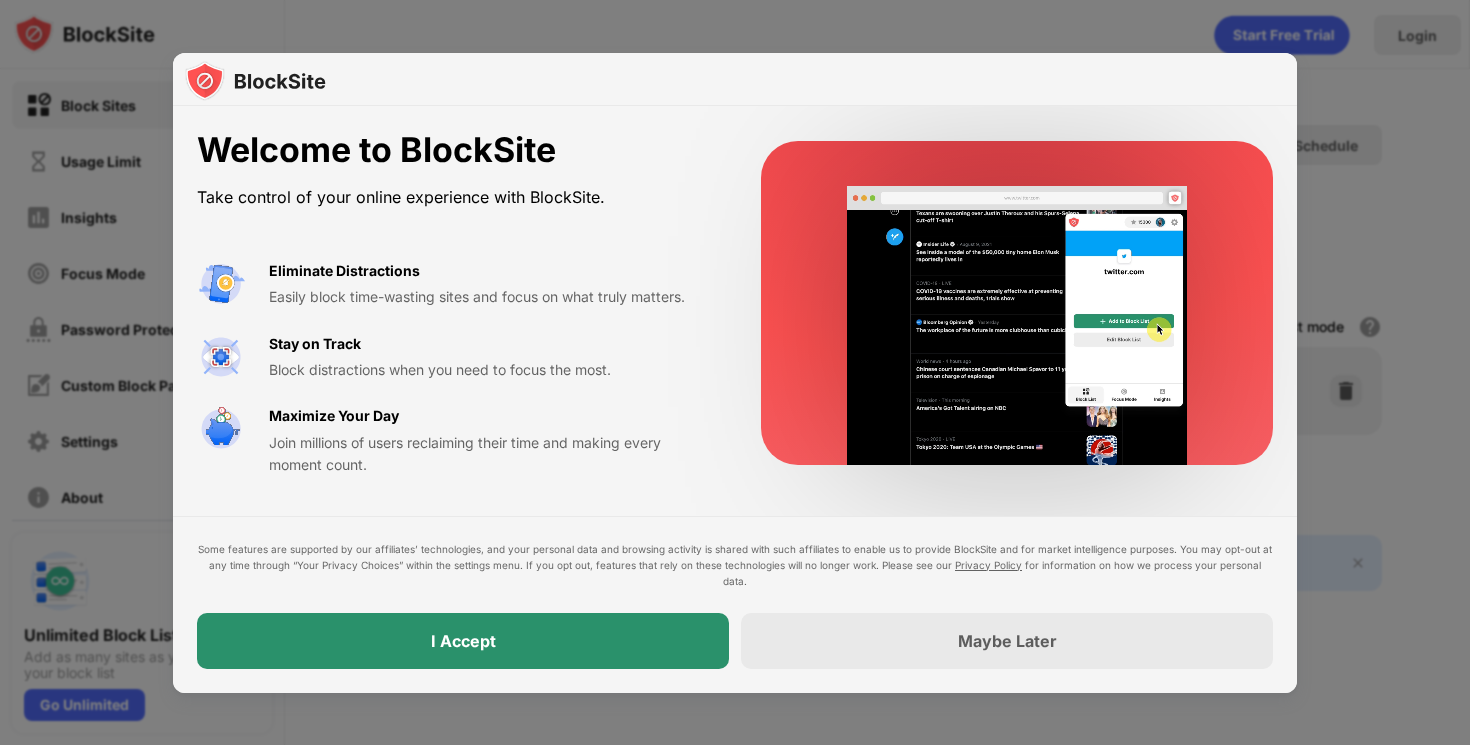 click on "I Accept" at bounding box center [463, 641] 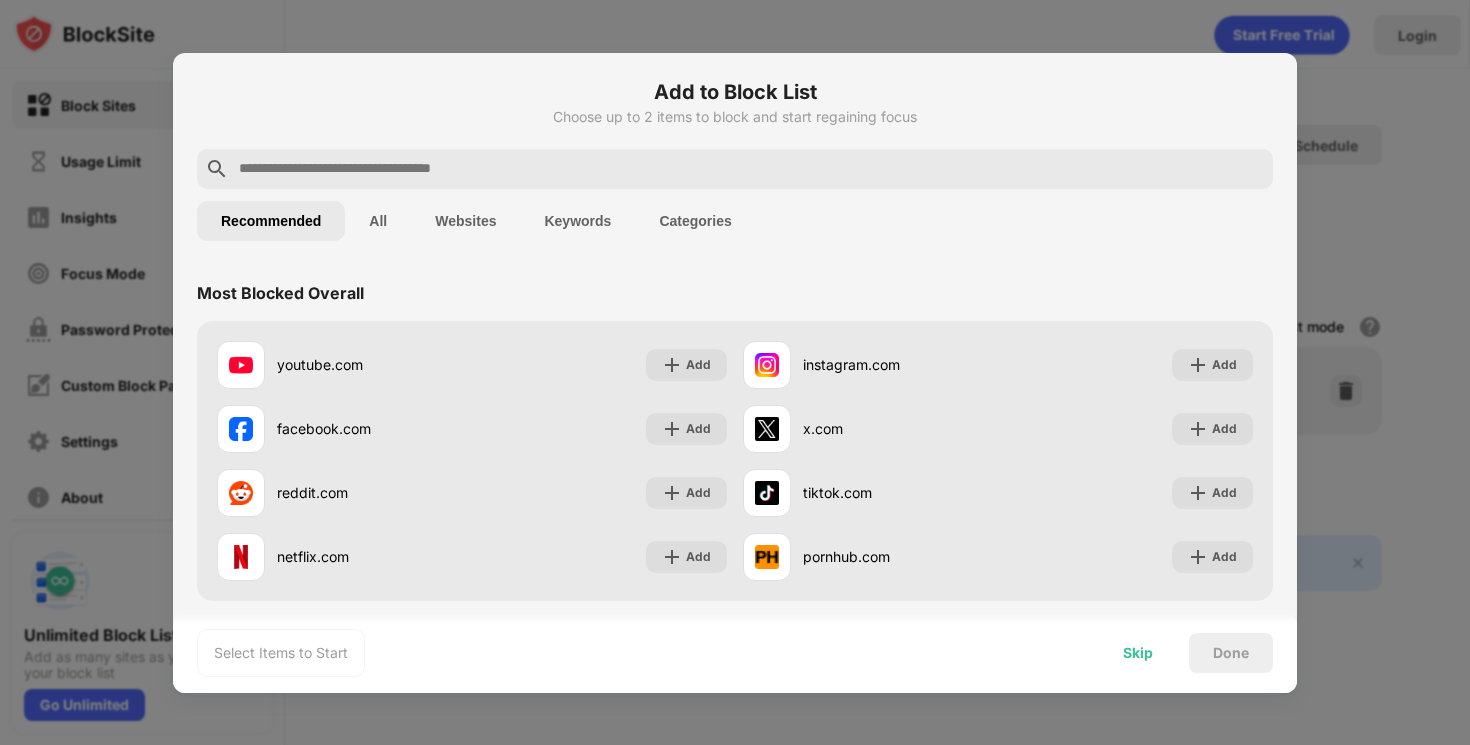 click on "Skip" at bounding box center [1138, 653] 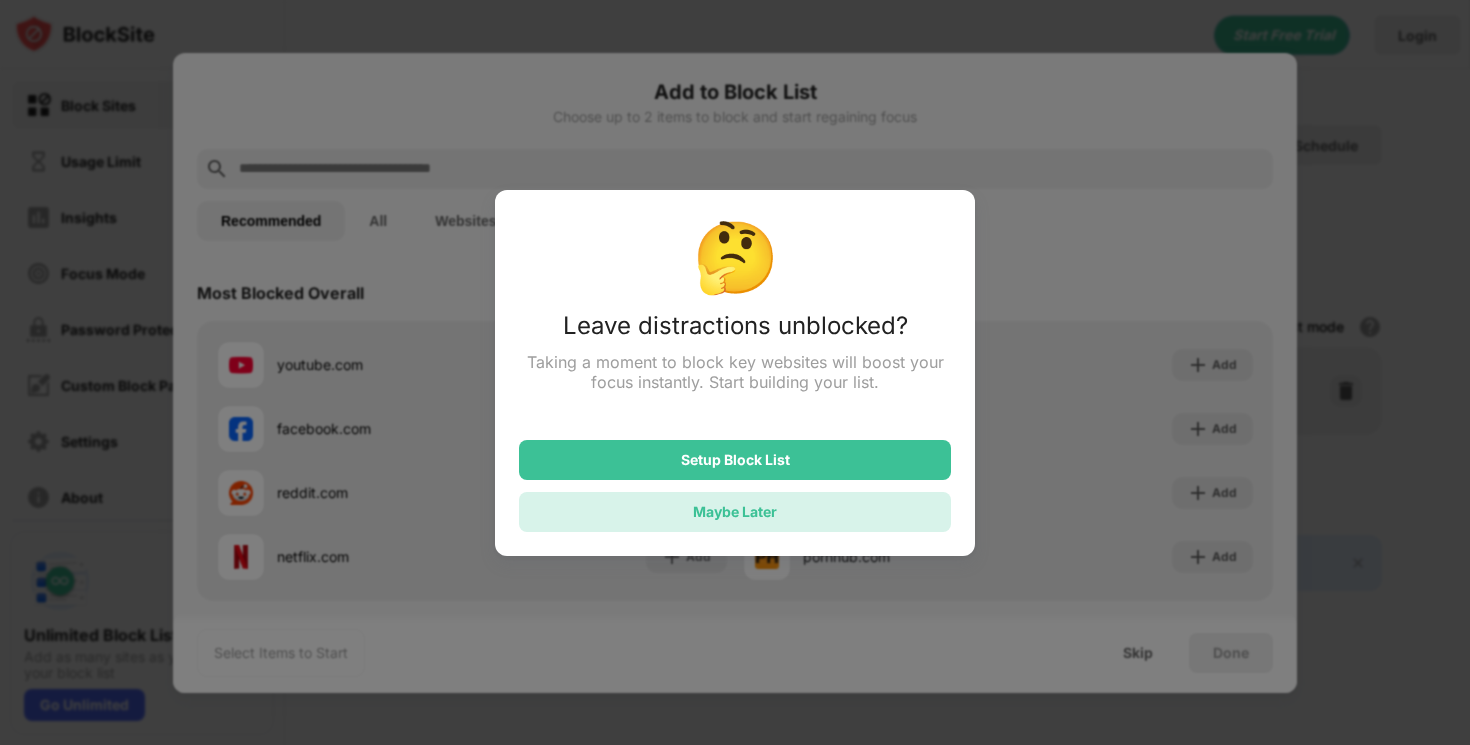 click on "Maybe Later" at bounding box center (735, 512) 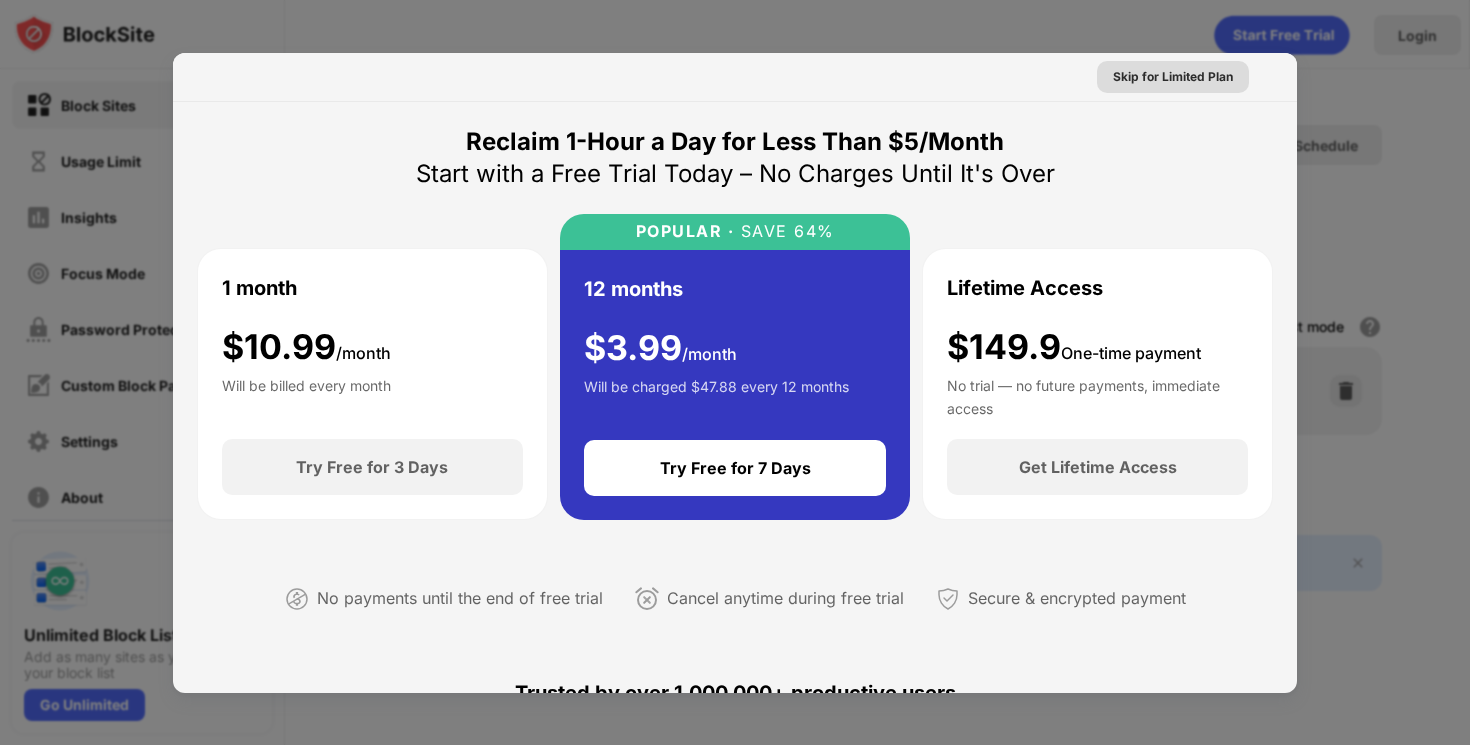 click on "Skip for Limited Plan" at bounding box center [1173, 77] 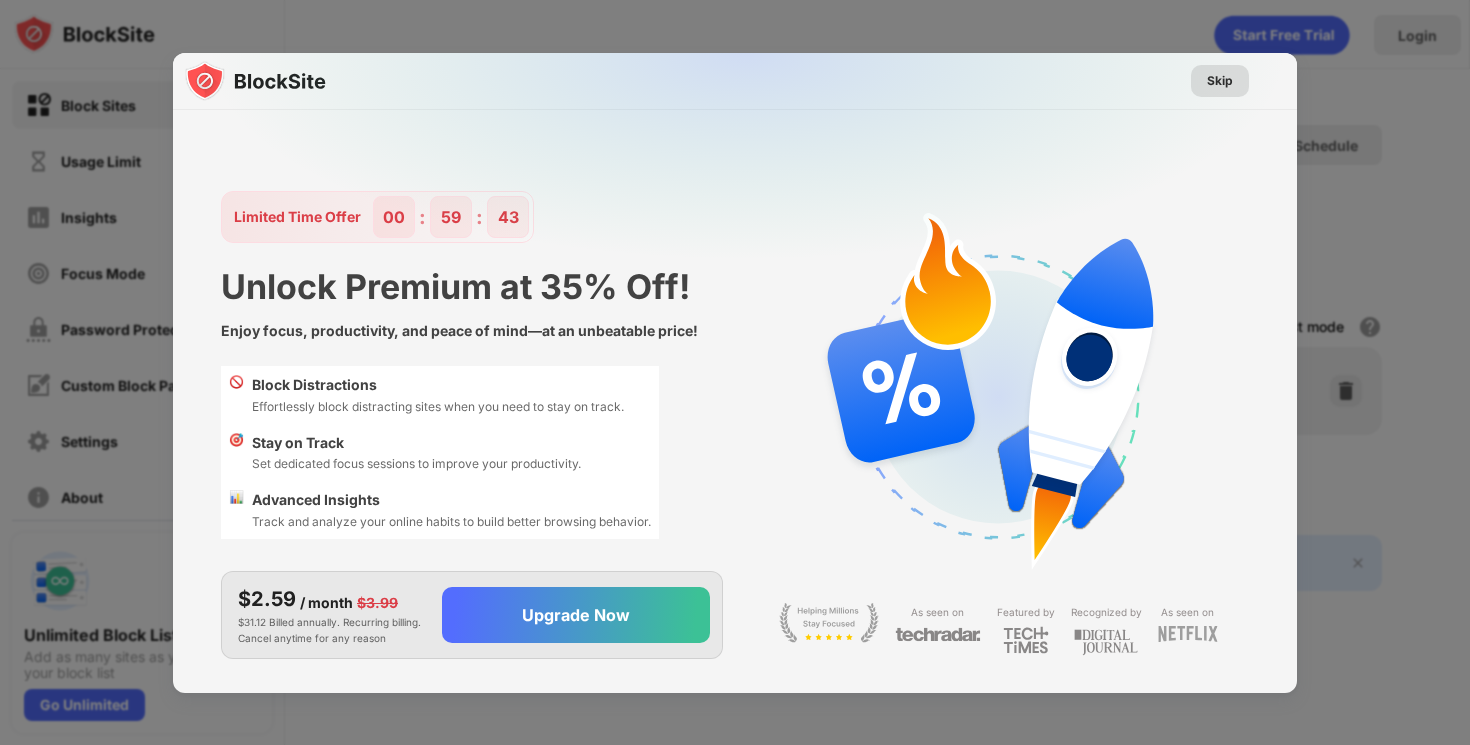 click on "Skip" at bounding box center [1220, 81] 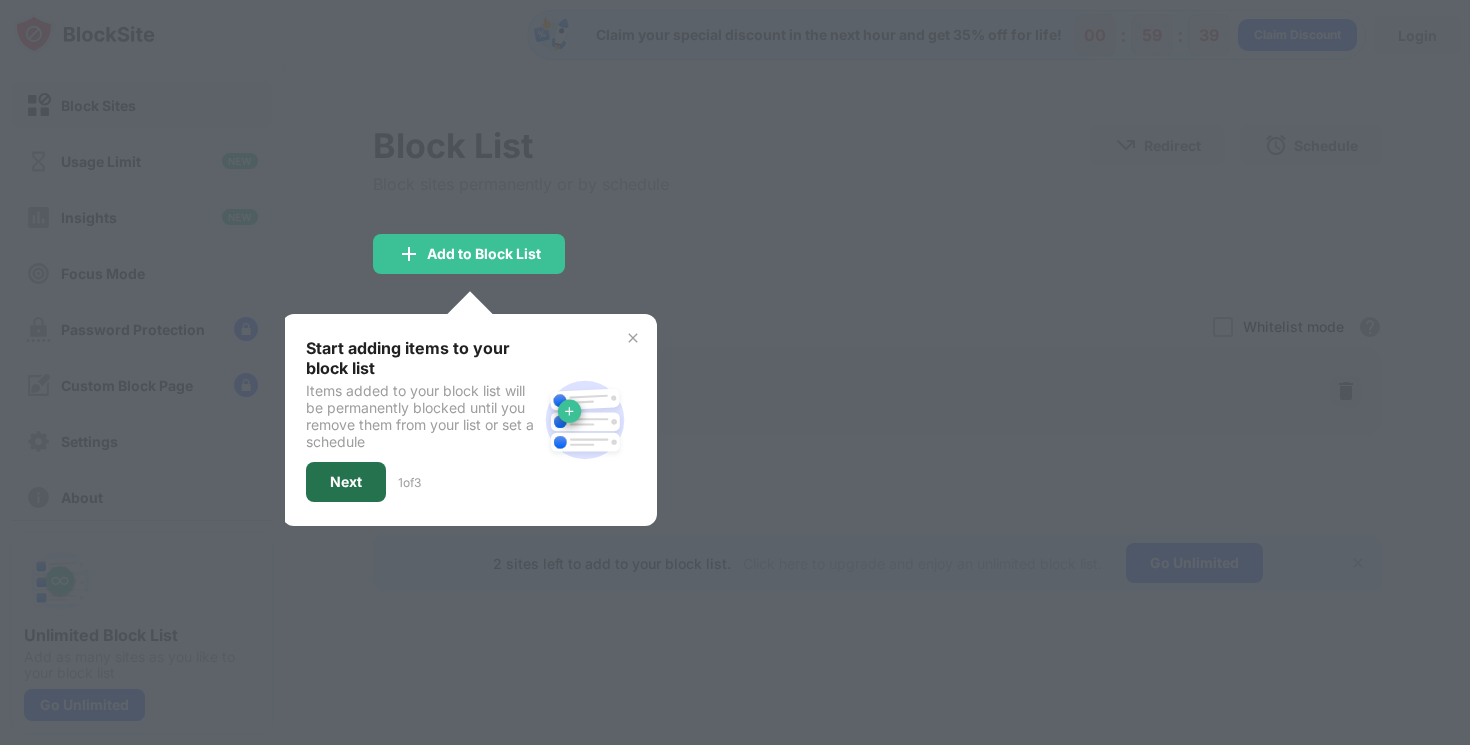 click on "Next" at bounding box center (346, 482) 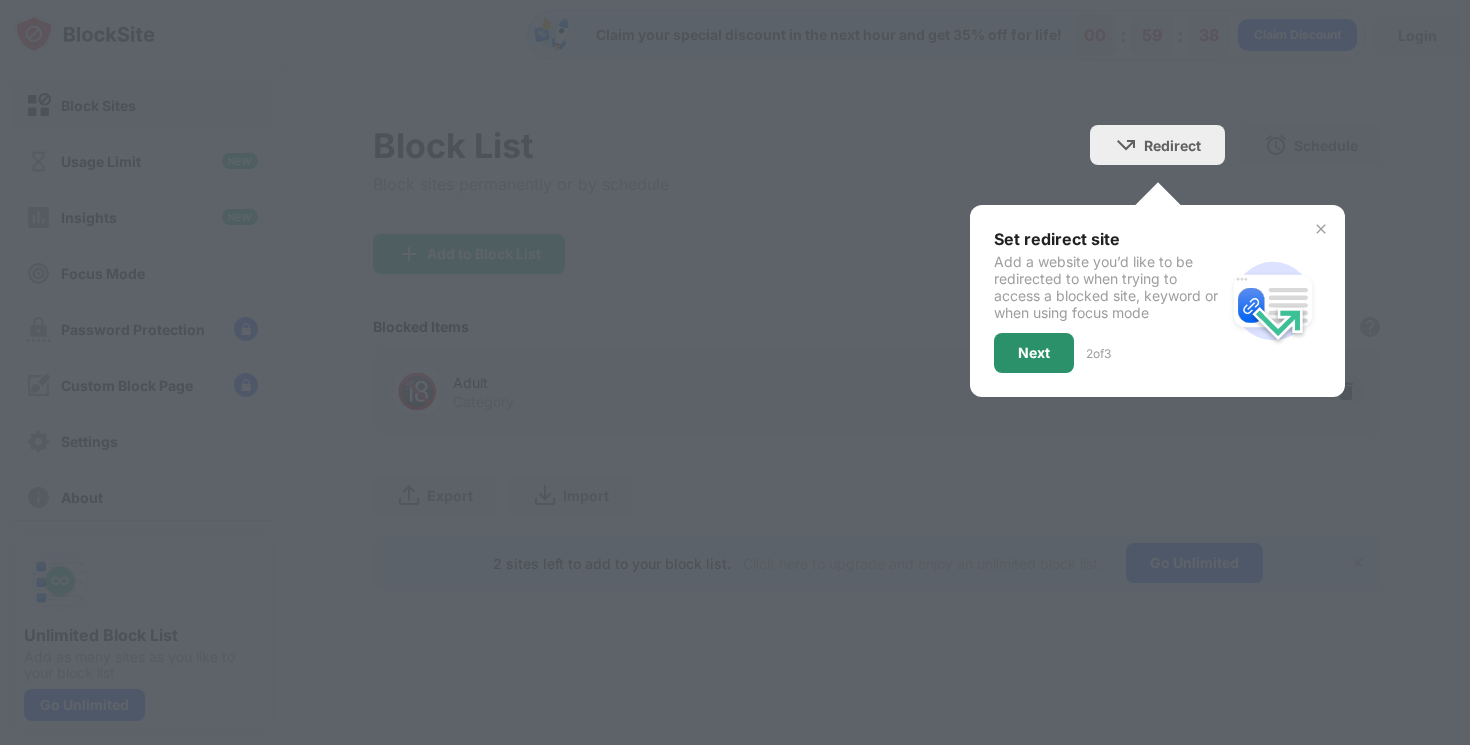 click on "Next" at bounding box center (1034, 353) 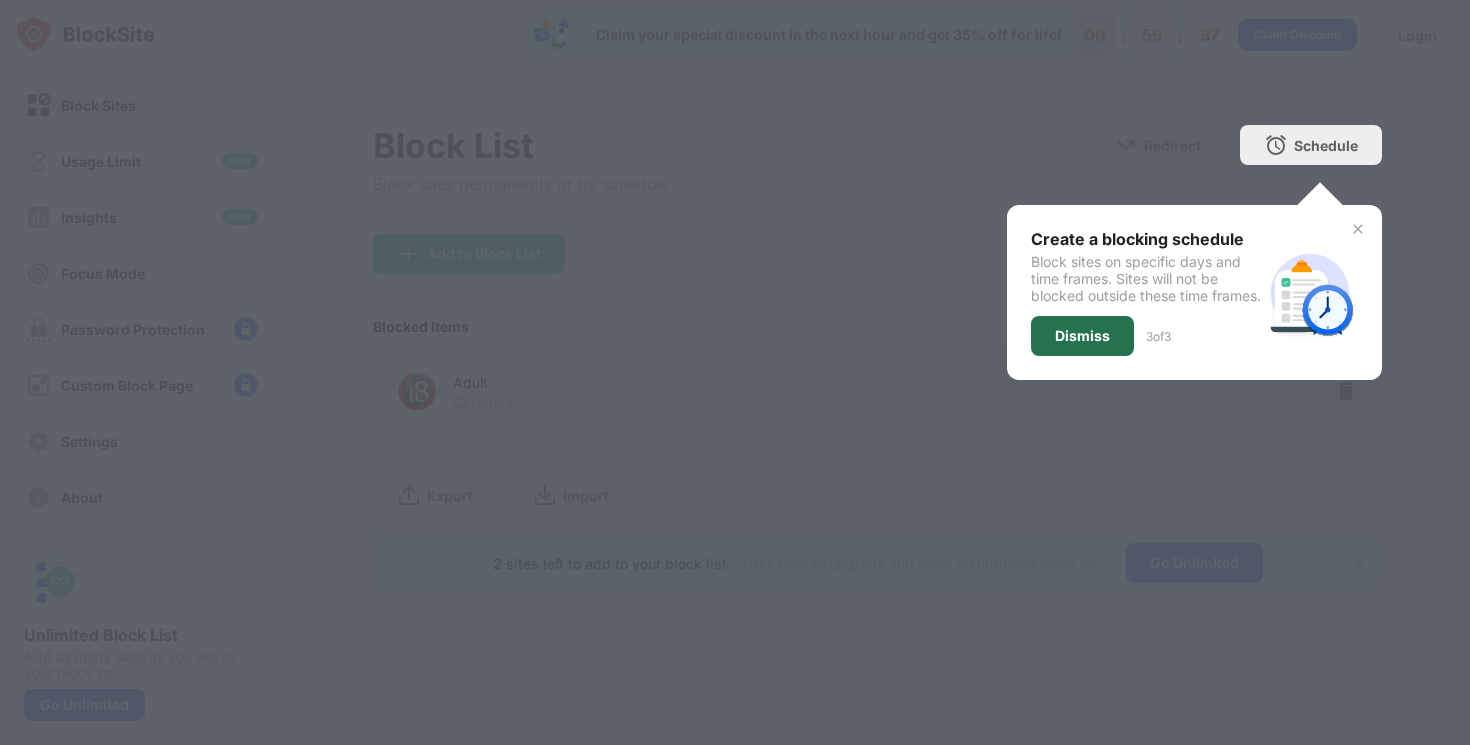 click on "Dismiss" at bounding box center [1082, 336] 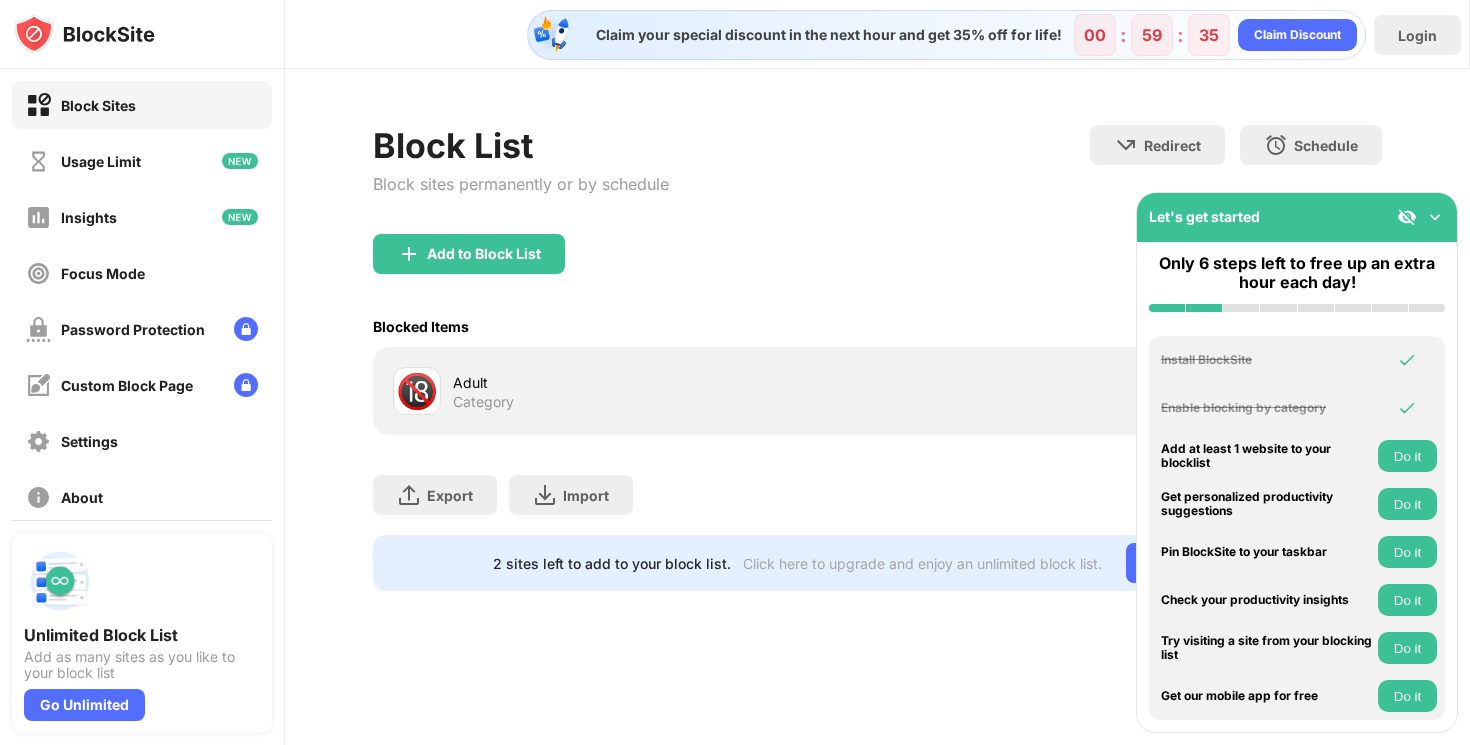click at bounding box center (1435, 217) 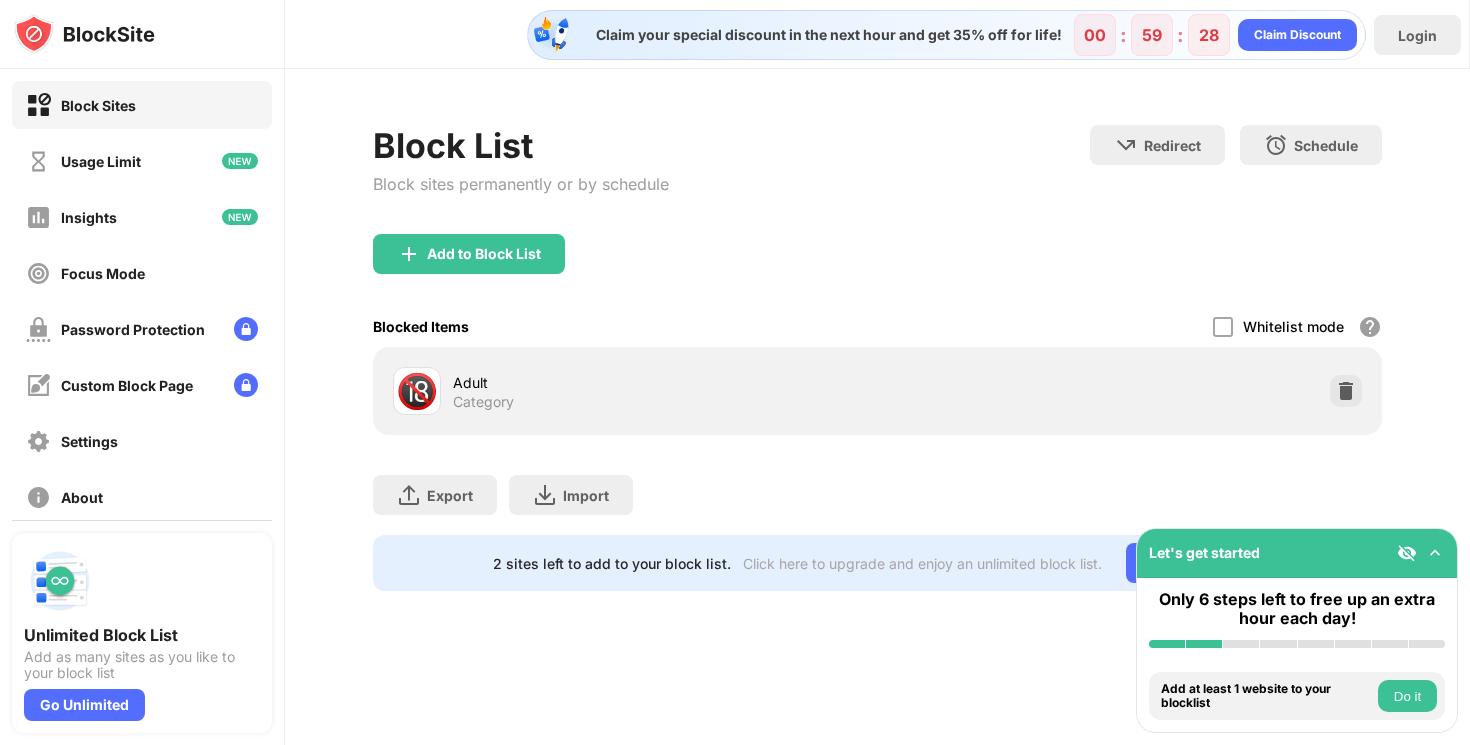 click on "Adult" at bounding box center (665, 382) 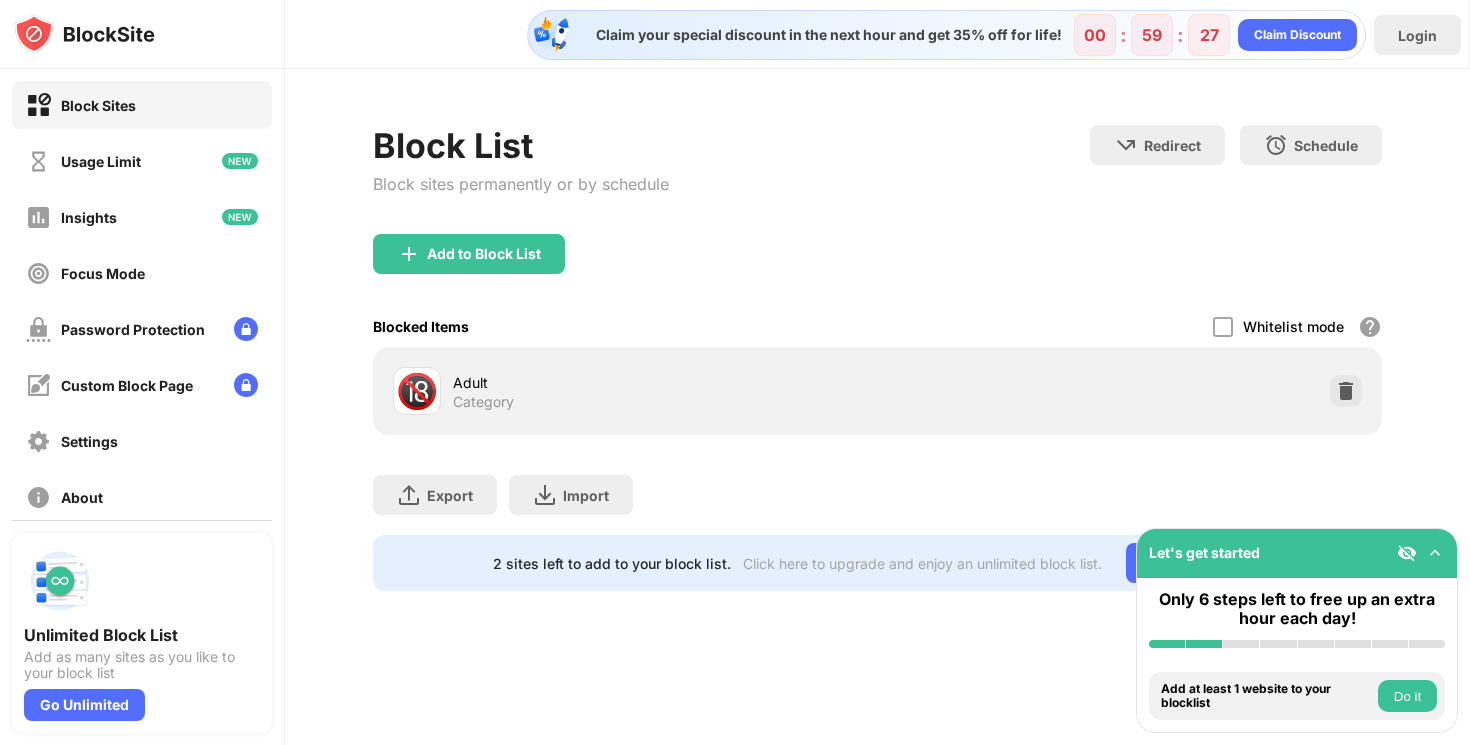 click on "🔞" at bounding box center (417, 391) 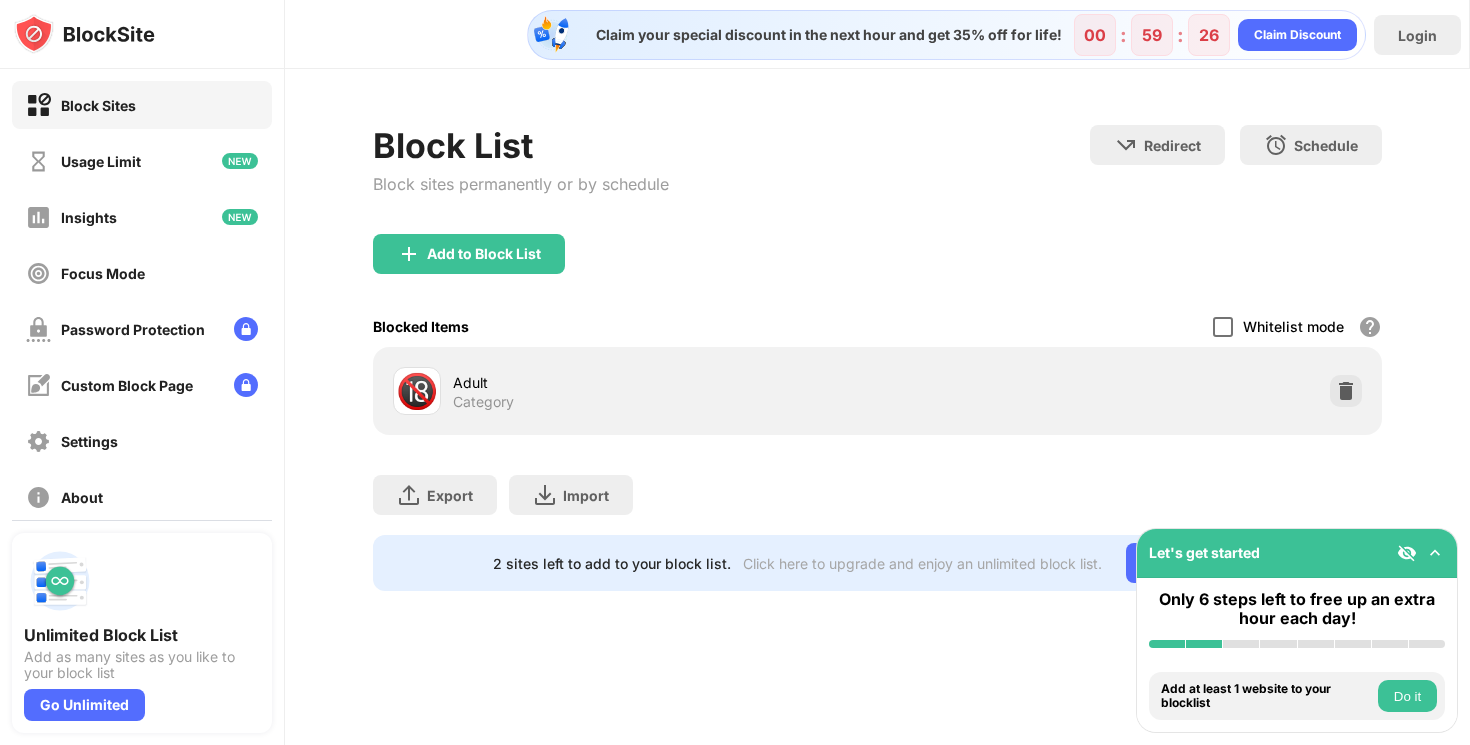 click at bounding box center (1223, 327) 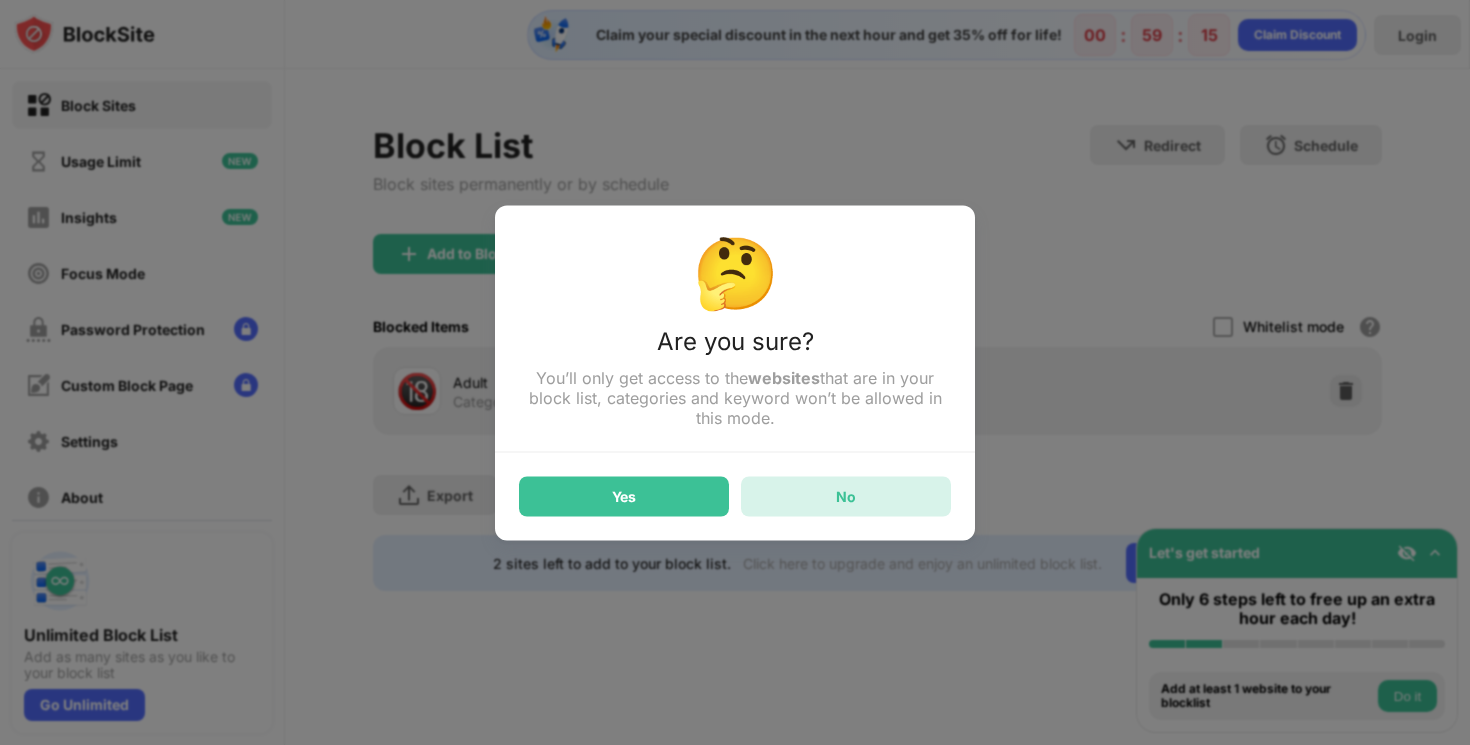 click on "No" at bounding box center [846, 496] 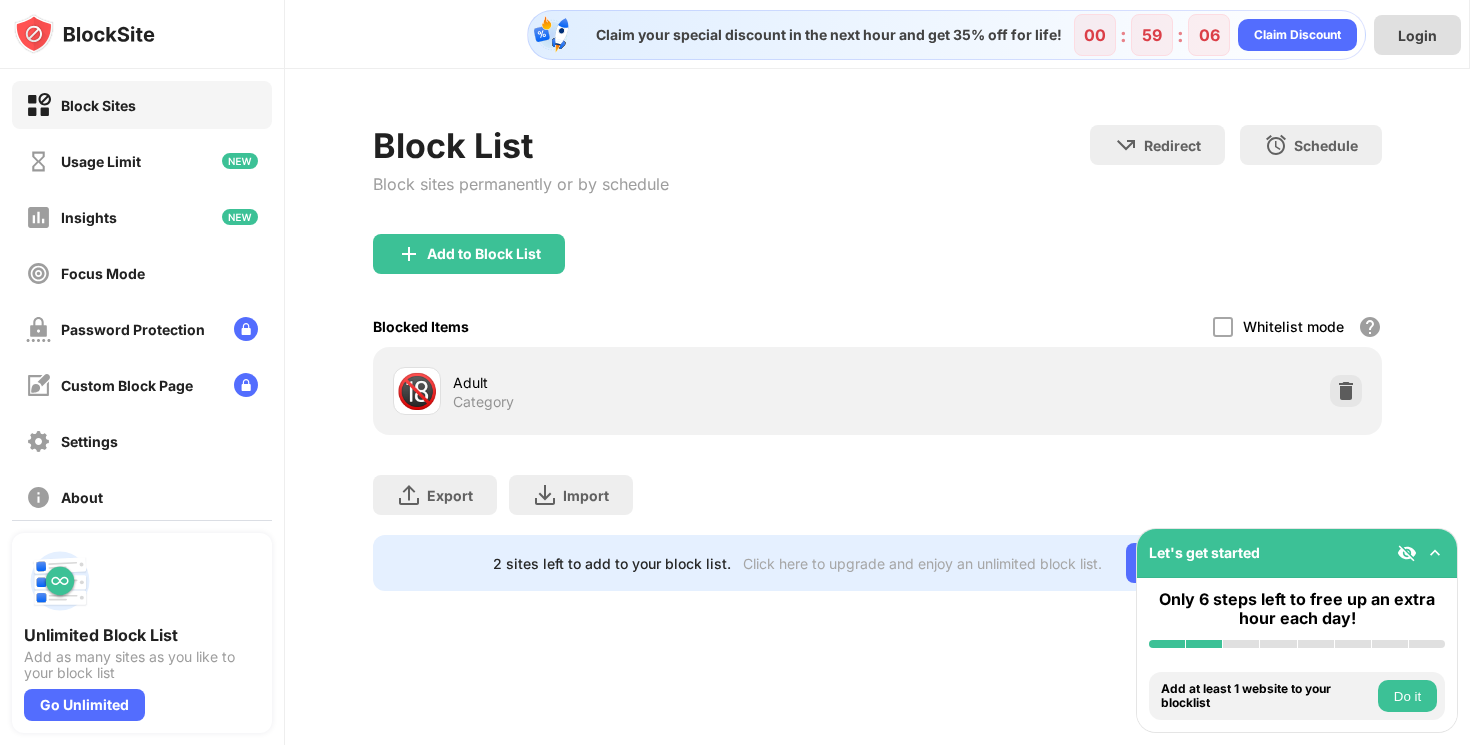 click on "Login" at bounding box center [1417, 35] 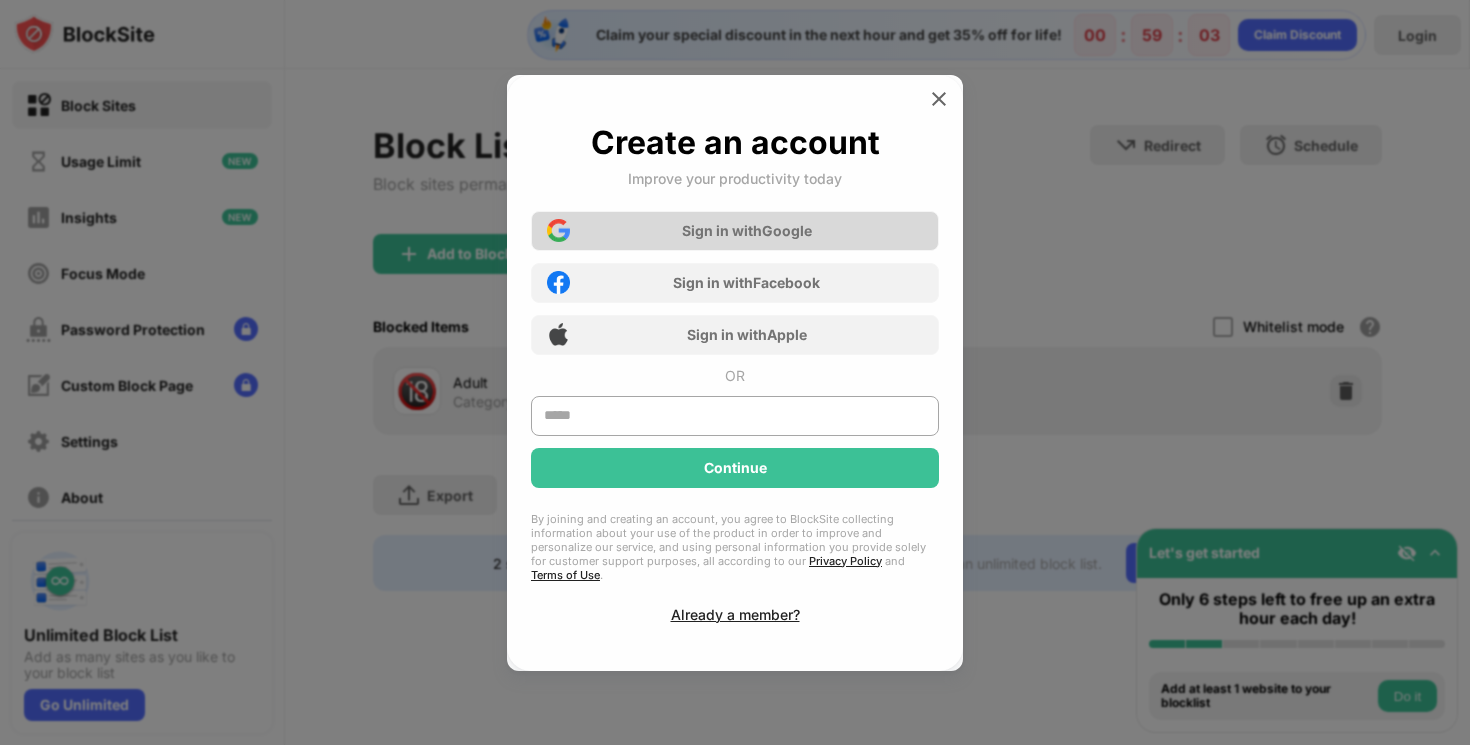 click on "Sign in with  Google" at bounding box center (735, 231) 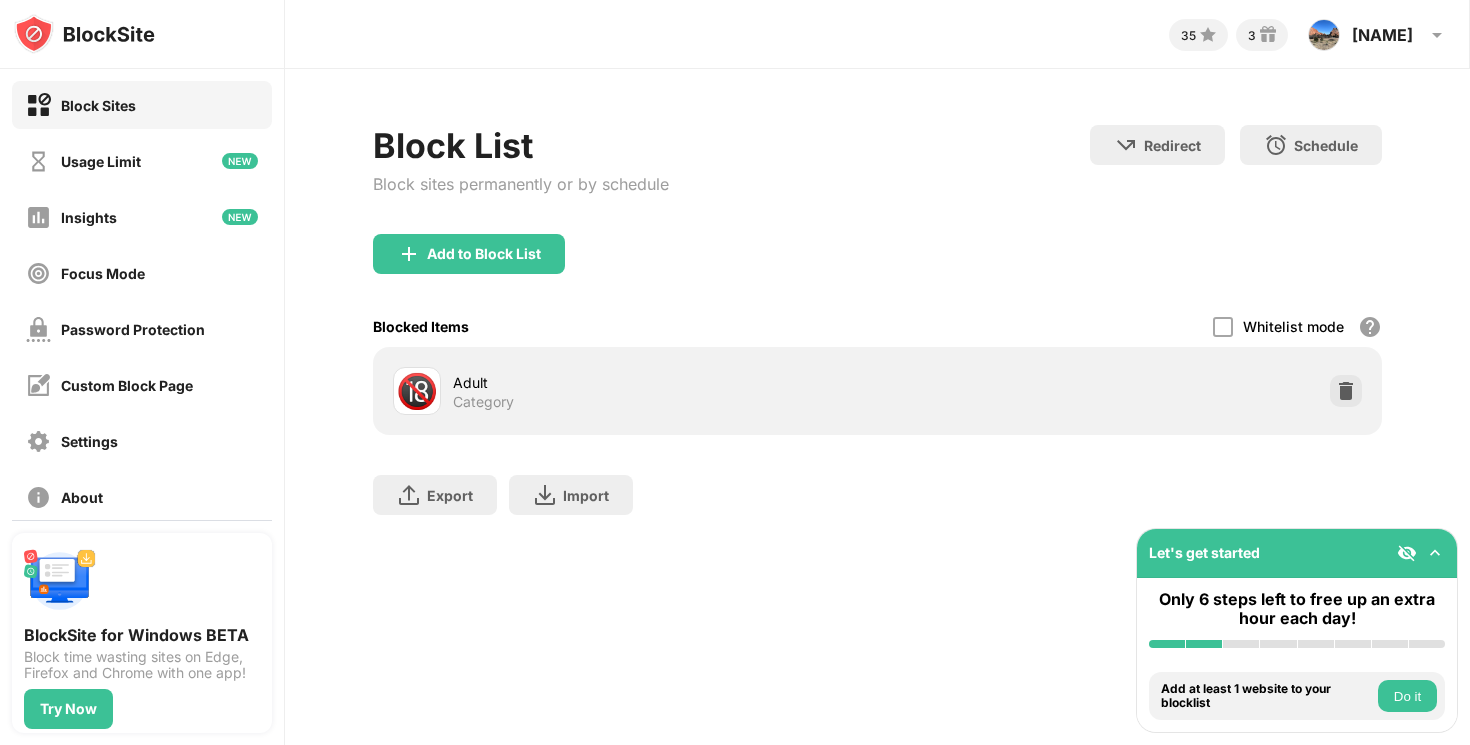 click at bounding box center [1435, 553] 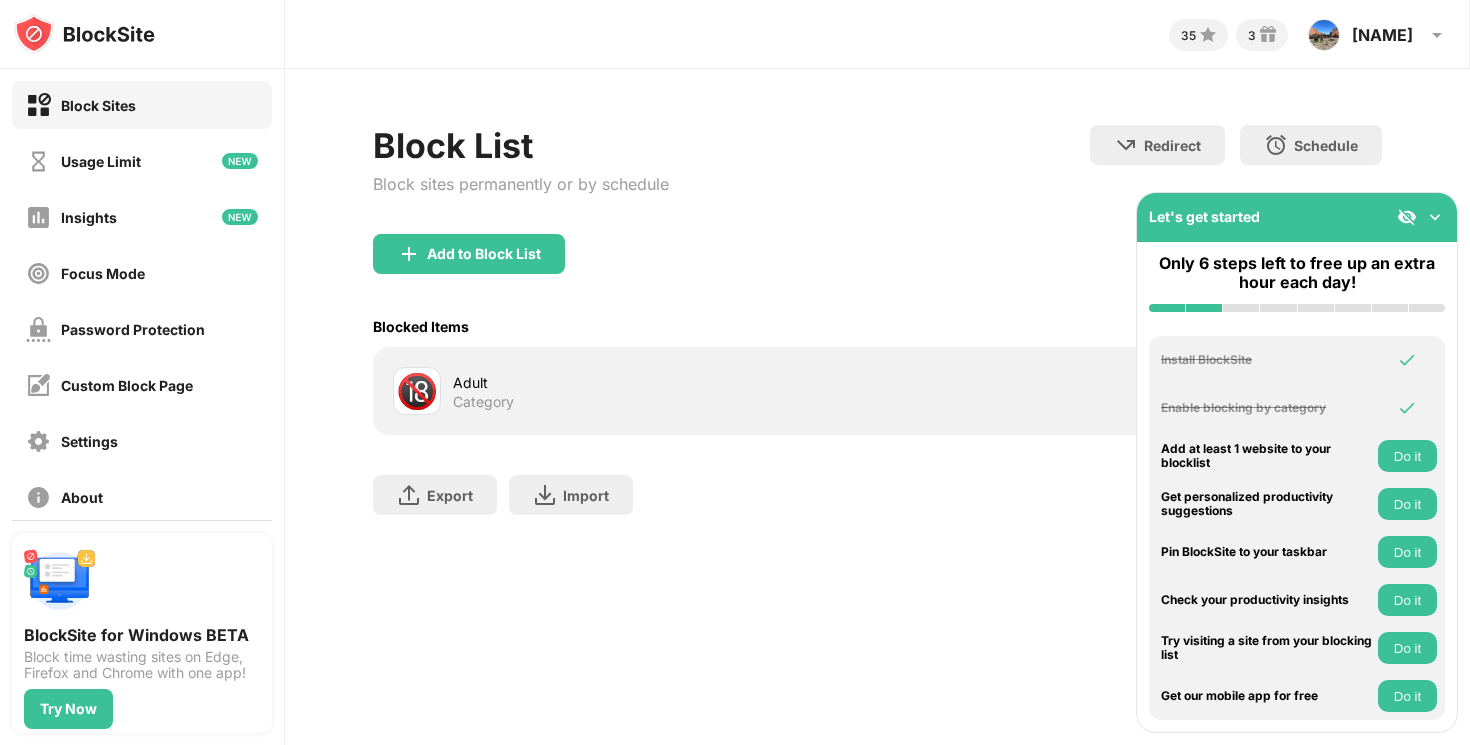click on "Do it" at bounding box center [1407, 456] 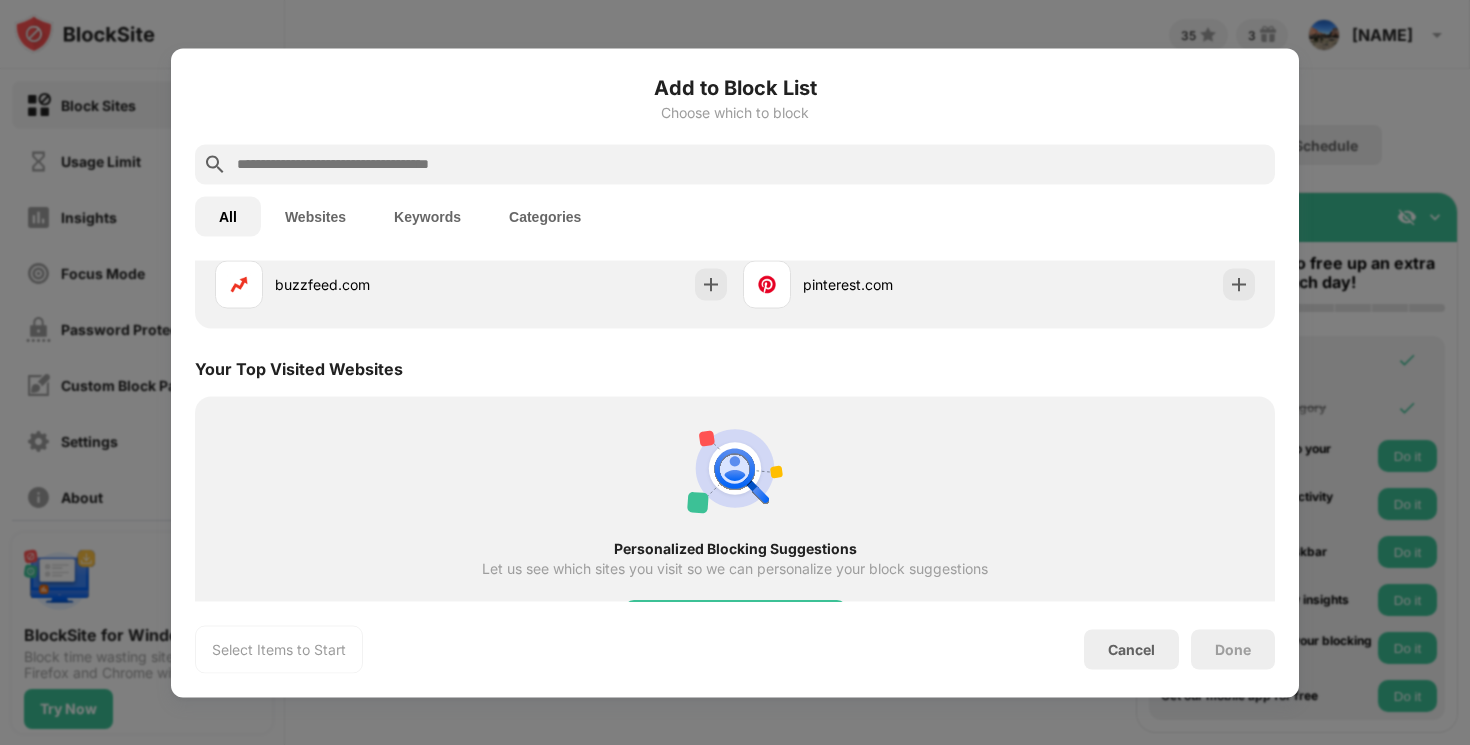 scroll, scrollTop: 0, scrollLeft: 0, axis: both 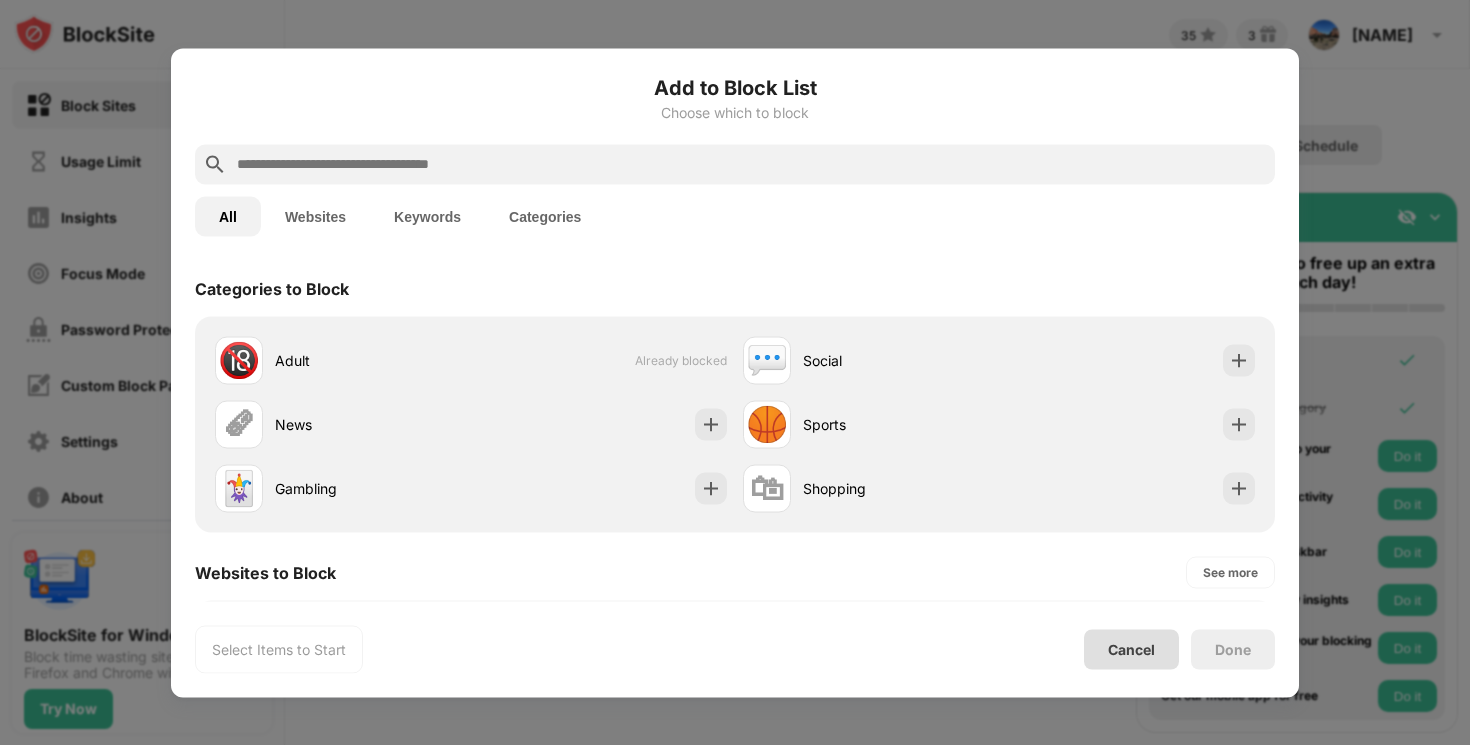 click on "Cancel" at bounding box center [1131, 649] 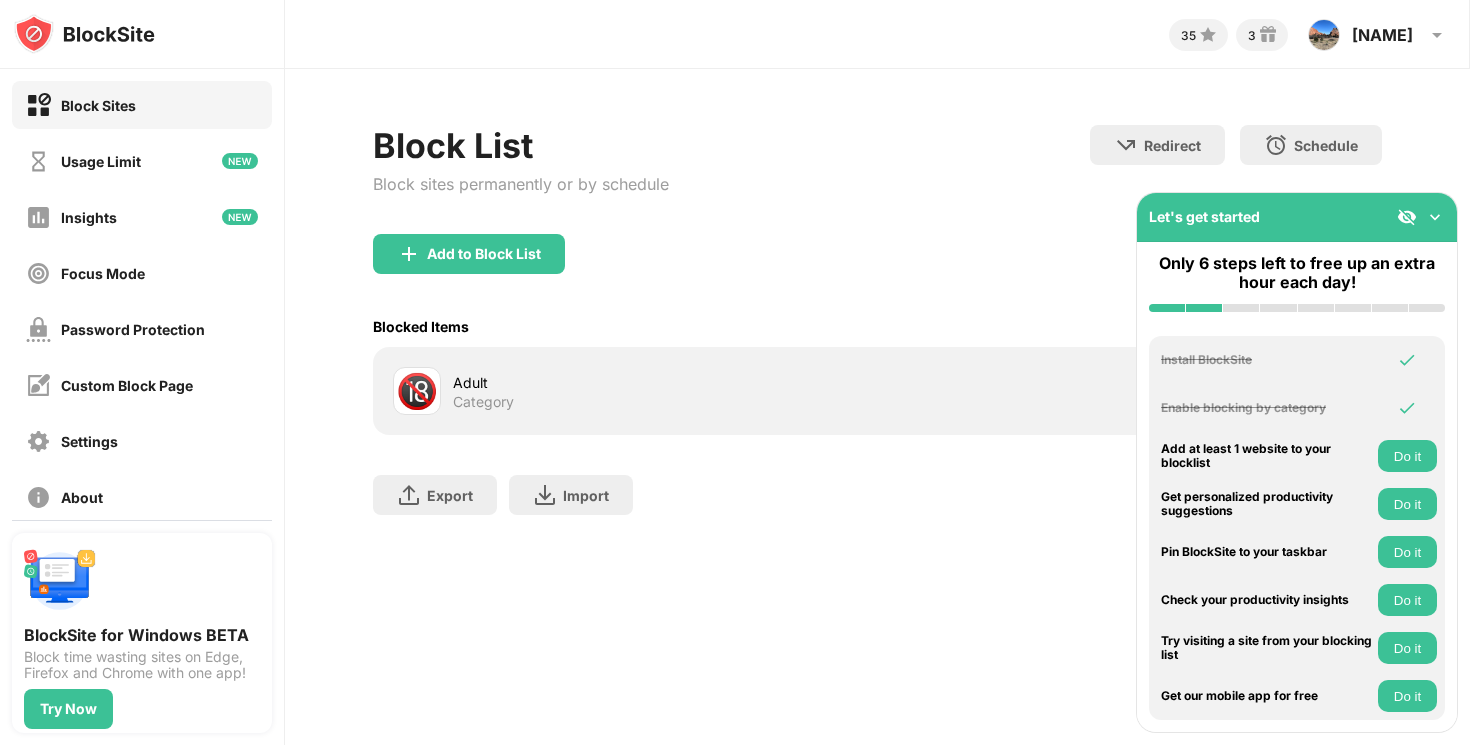 click at bounding box center (1435, 217) 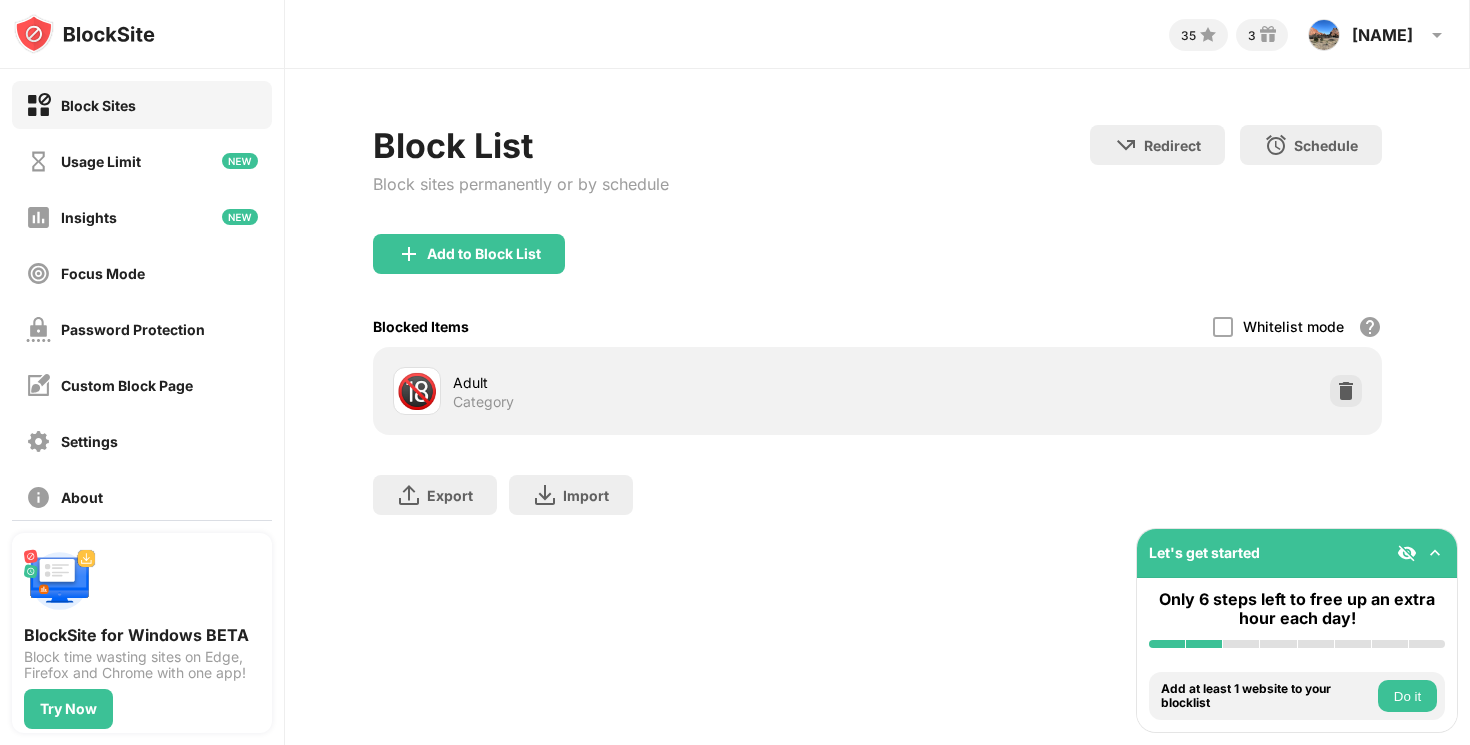 click on "Category" at bounding box center [483, 402] 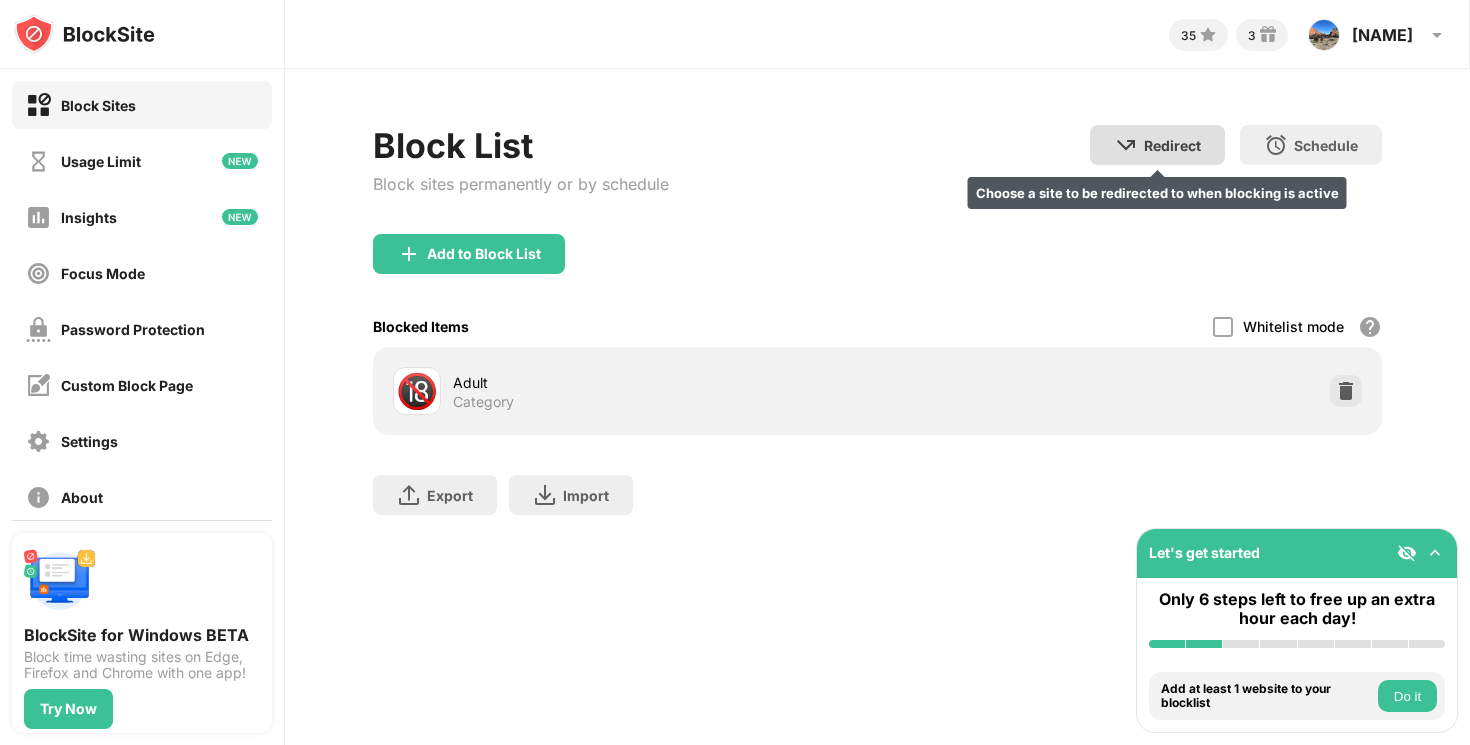 click at bounding box center [1126, 145] 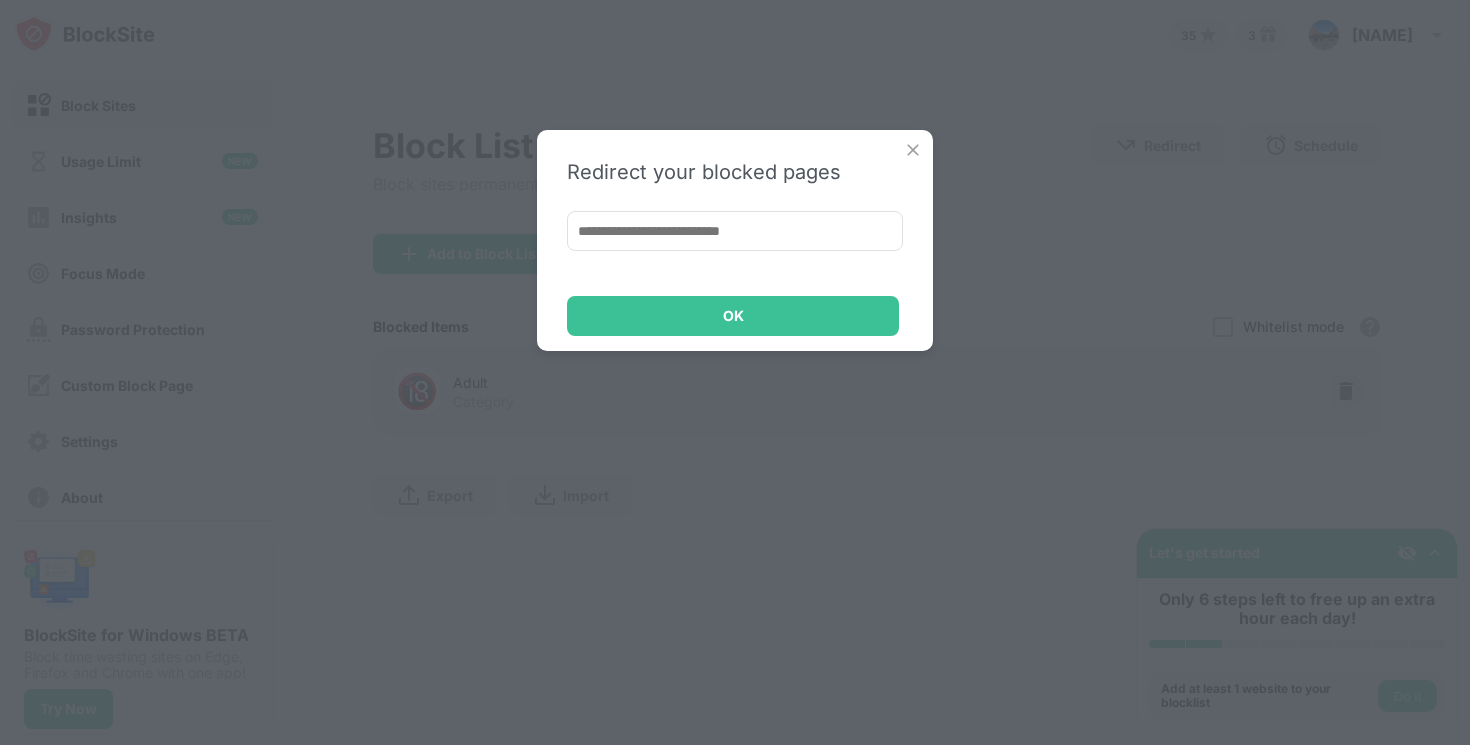 click at bounding box center [913, 150] 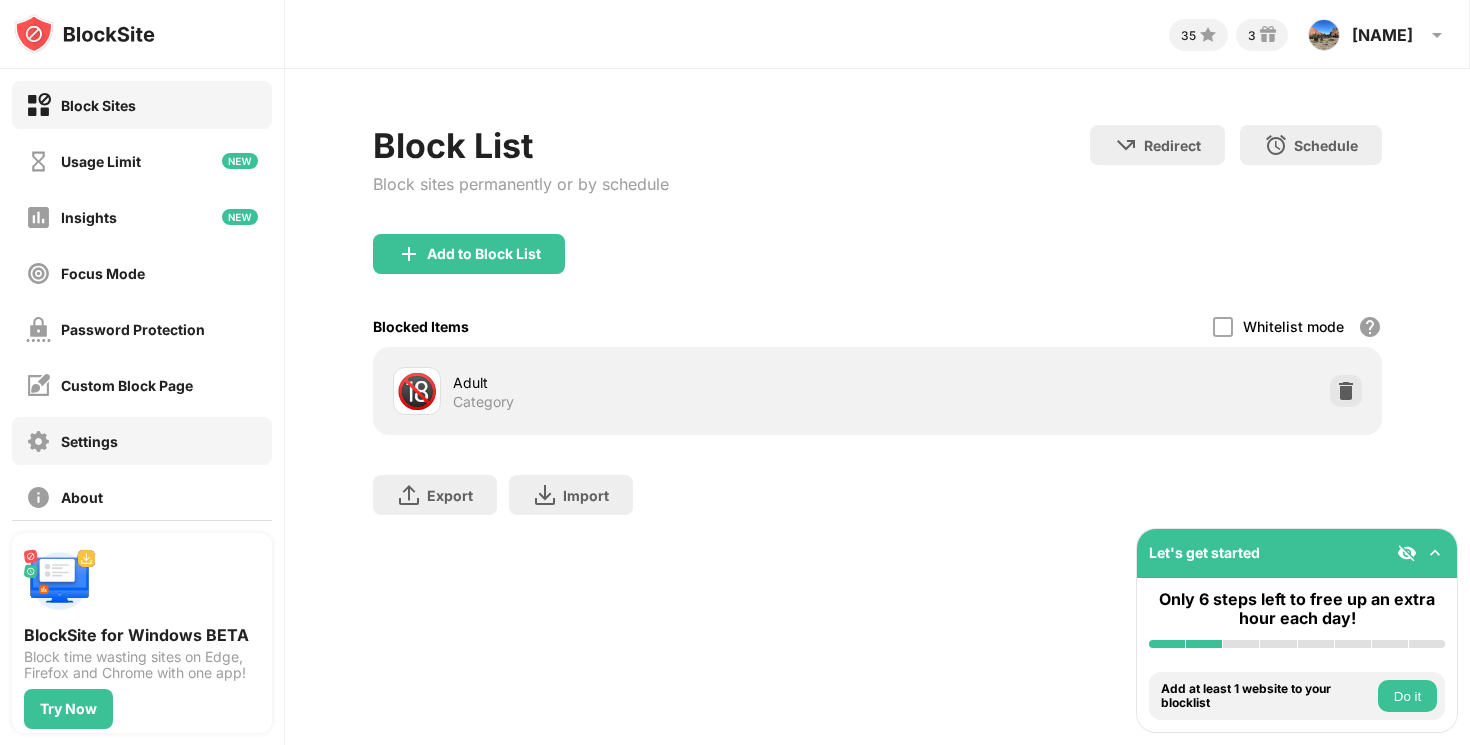 click on "Settings" at bounding box center (72, 441) 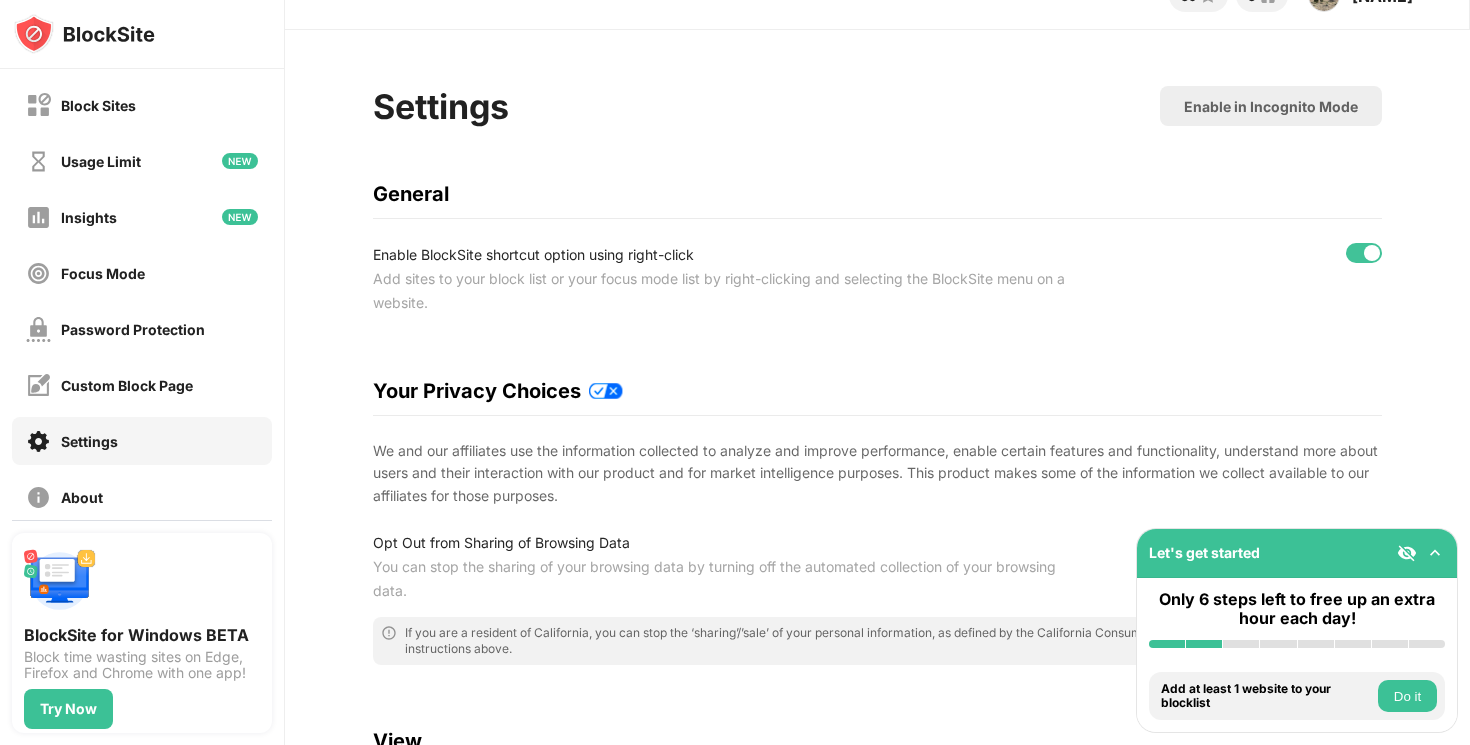 scroll, scrollTop: 38, scrollLeft: 0, axis: vertical 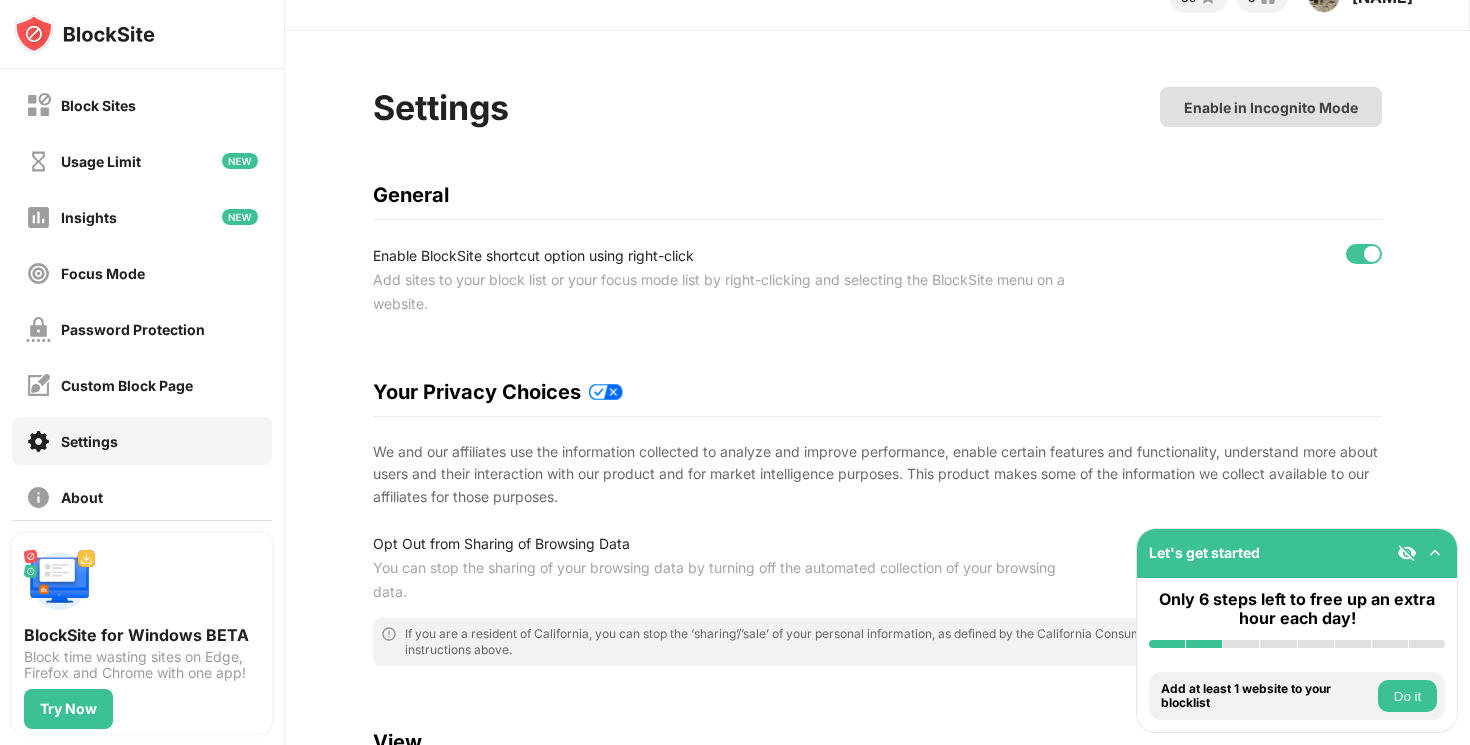 click on "Enable in Incognito Mode" at bounding box center [1271, 107] 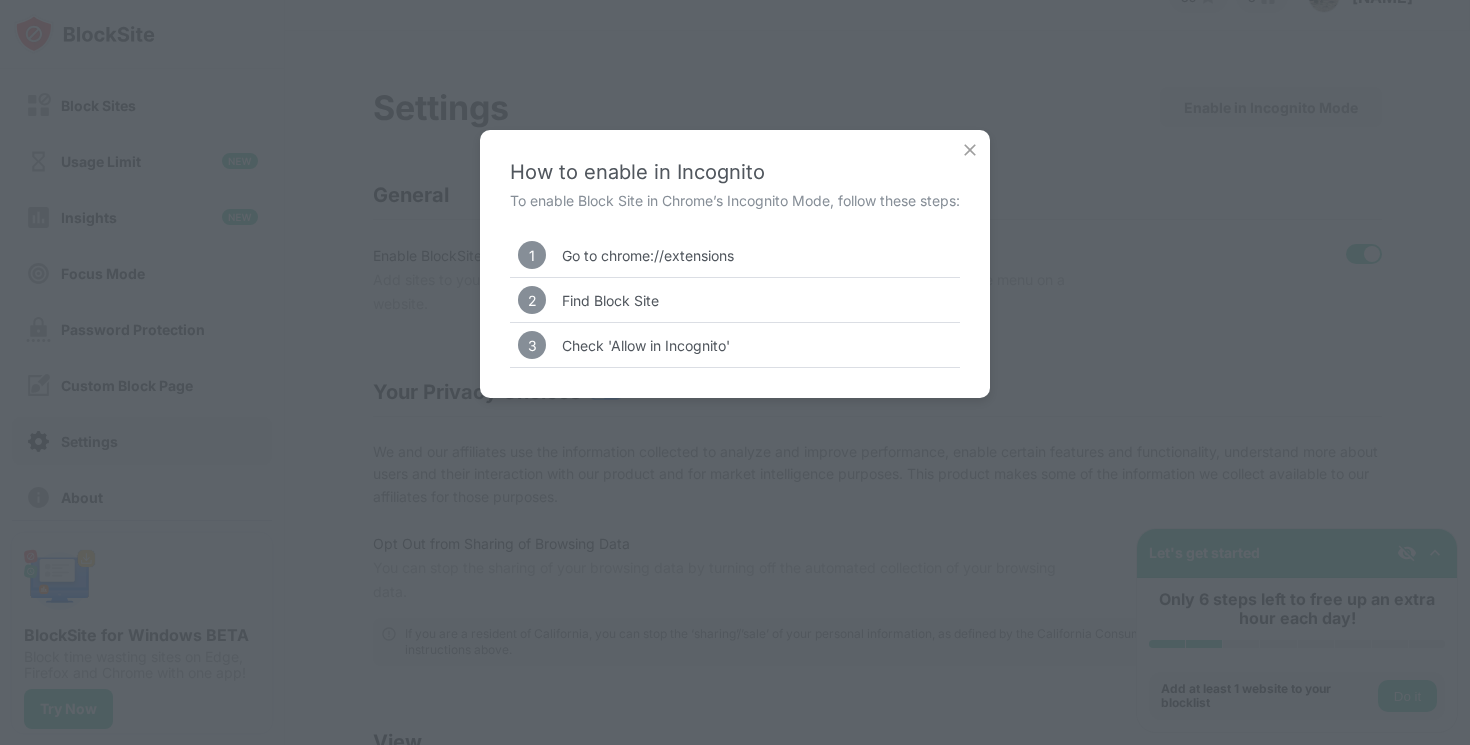 click at bounding box center [970, 150] 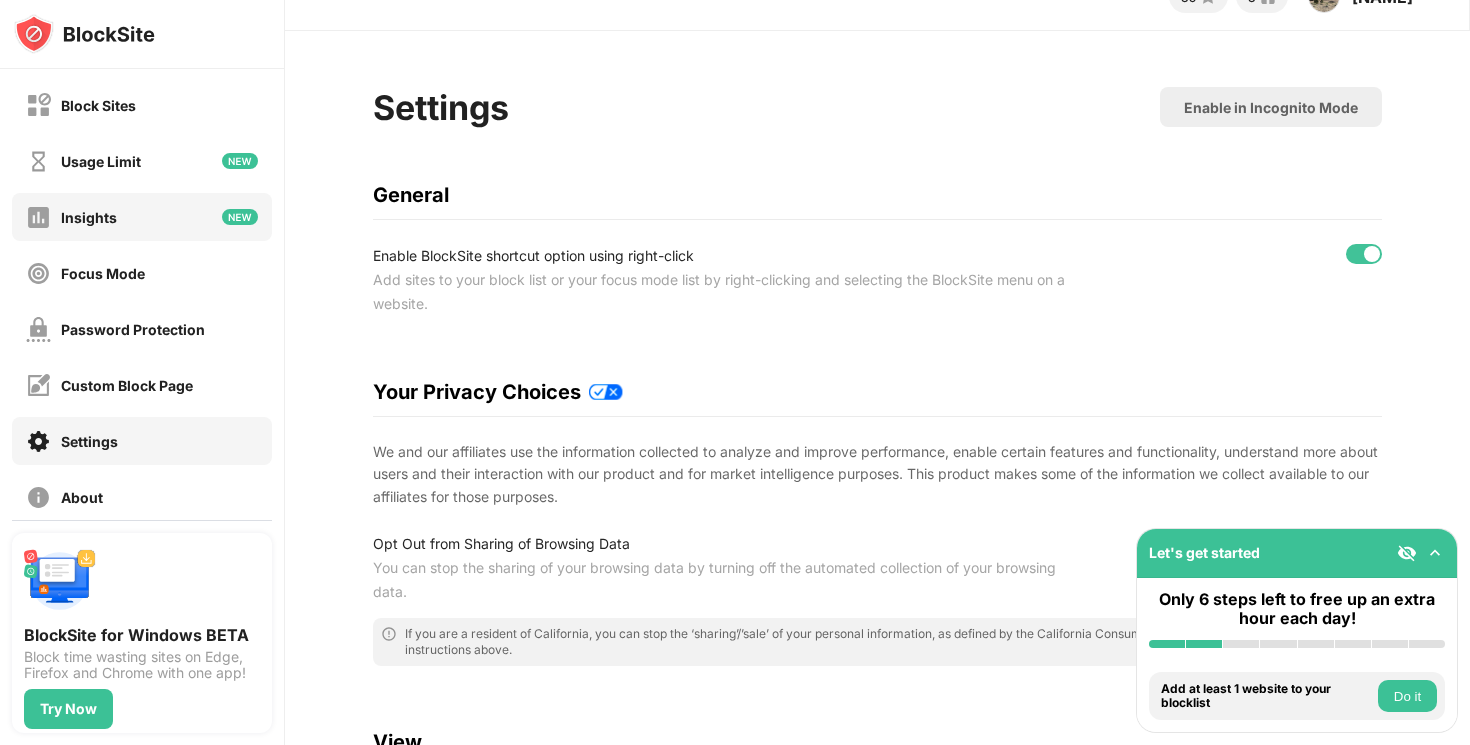click on "Insights" at bounding box center [89, 217] 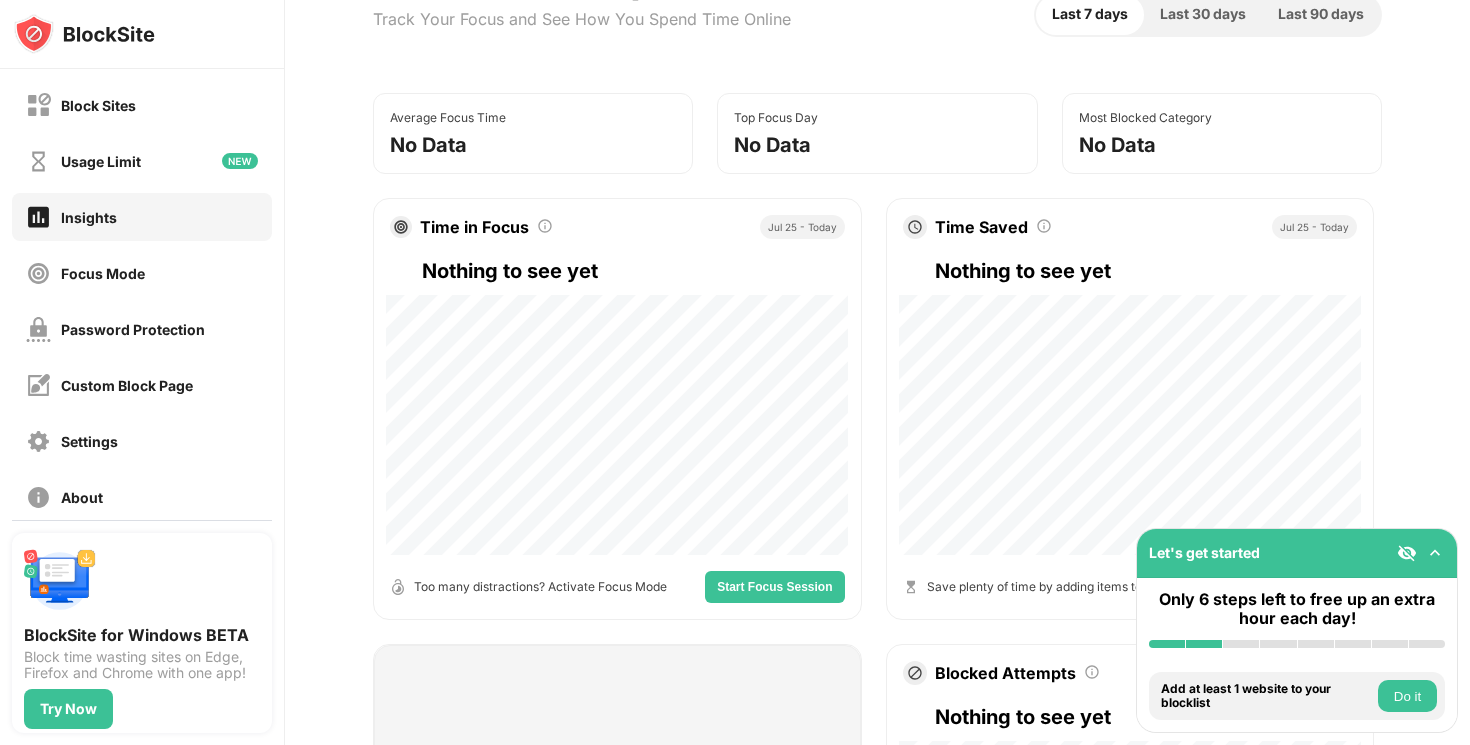 scroll, scrollTop: 0, scrollLeft: 0, axis: both 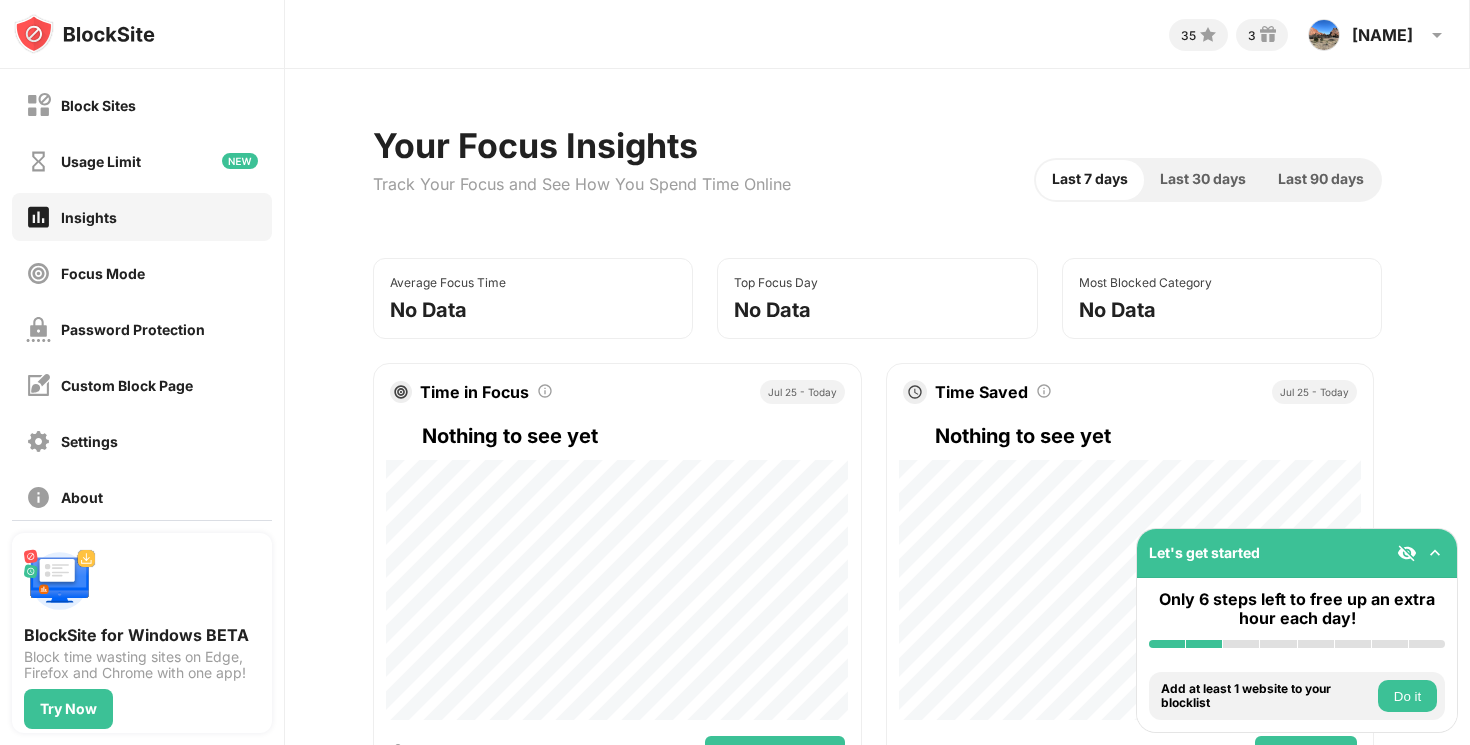 click on "Last 90 days" at bounding box center (1321, 179) 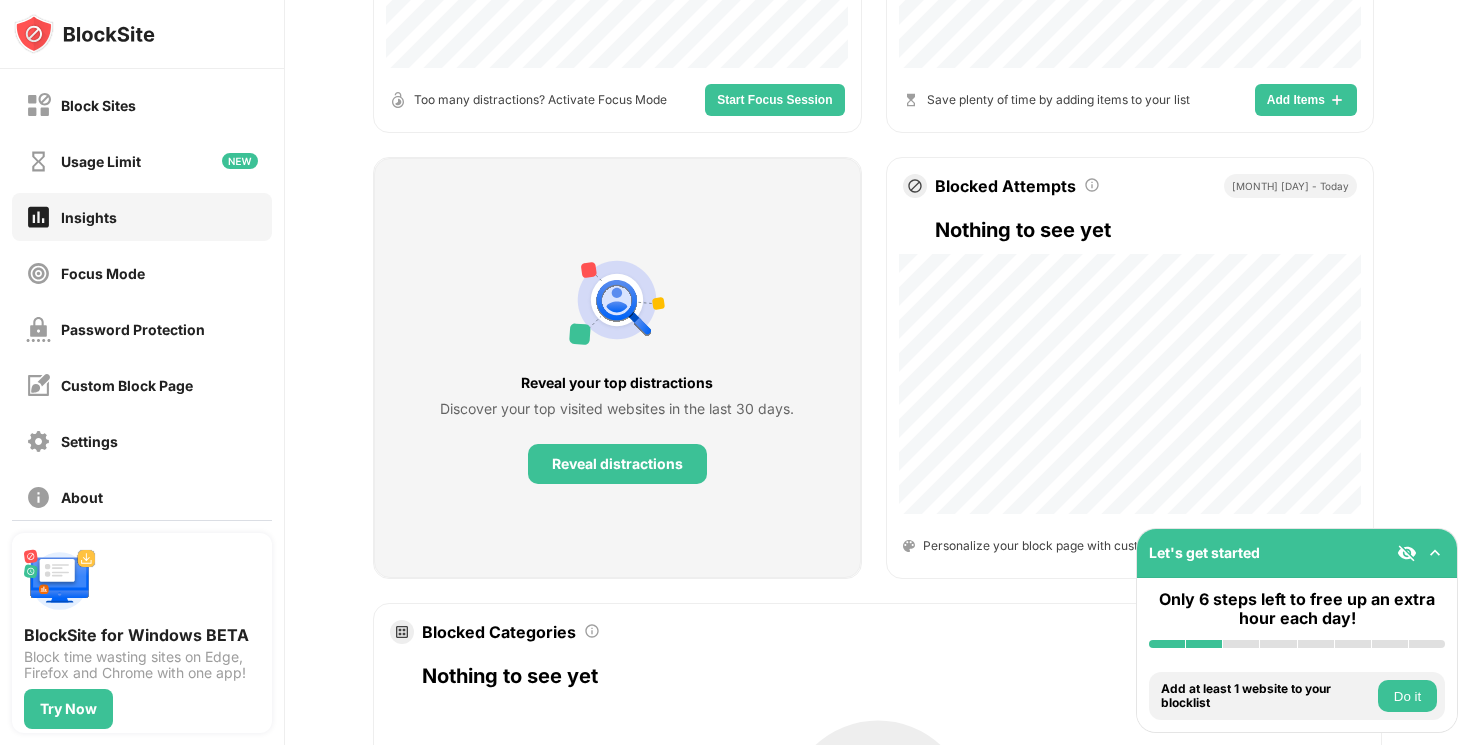 scroll, scrollTop: 655, scrollLeft: 0, axis: vertical 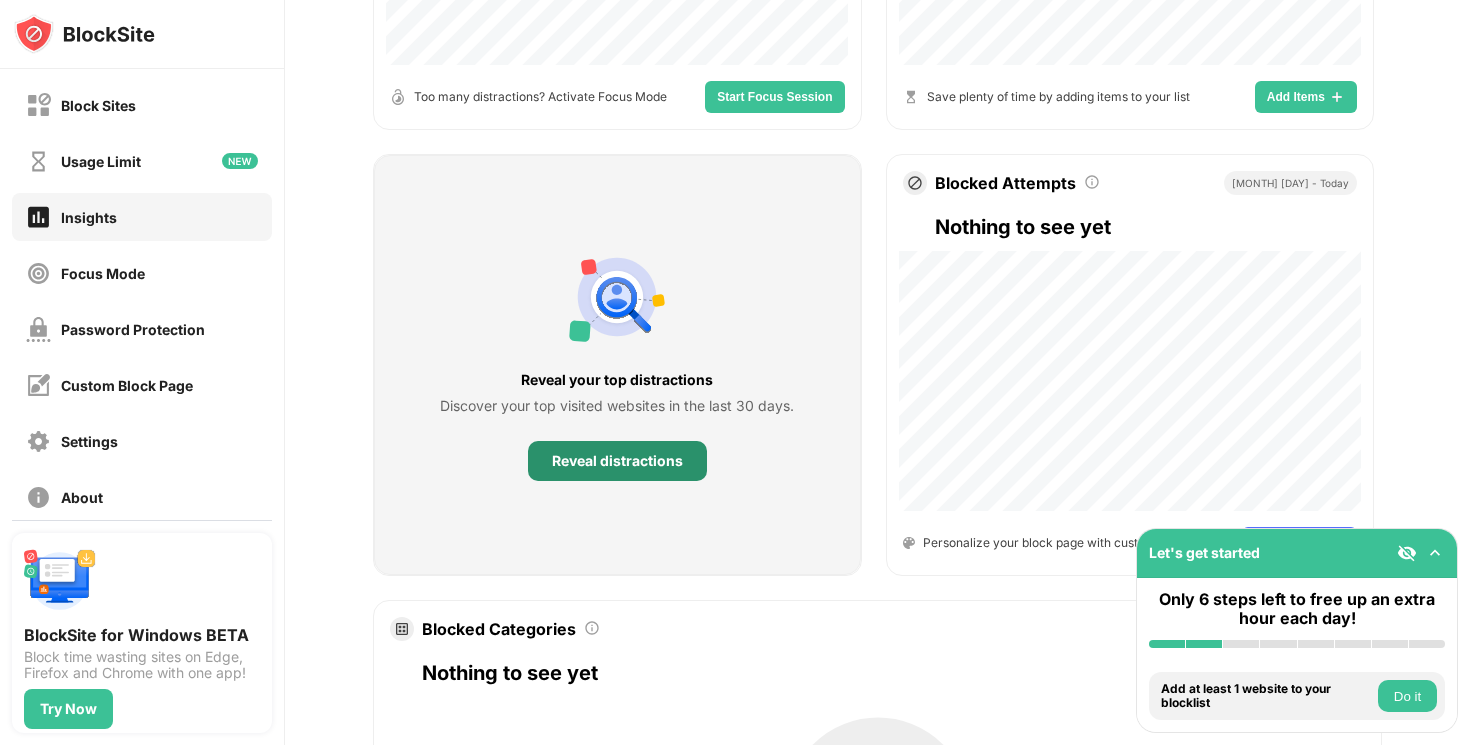 click on "Reveal distractions" at bounding box center (617, 461) 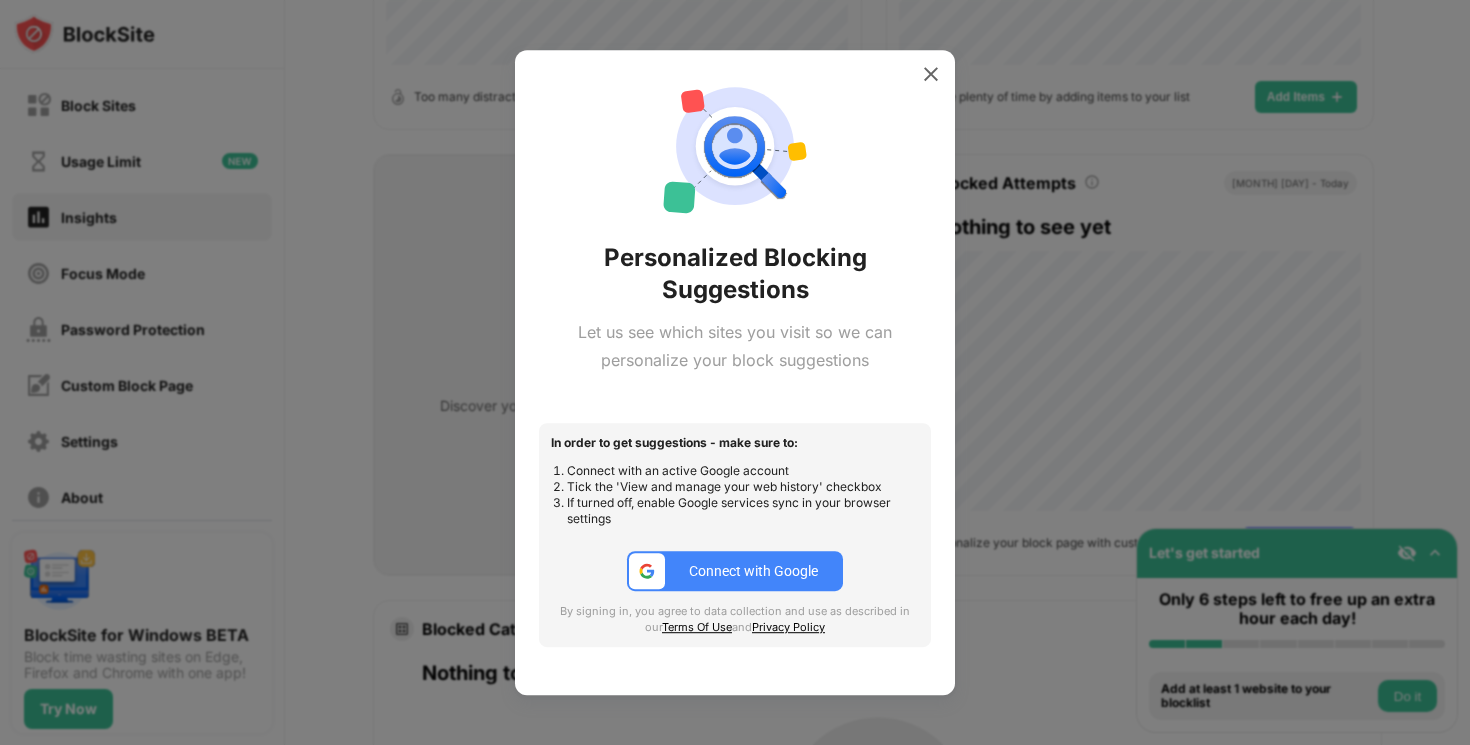 click on "Connect with Google" at bounding box center [753, 571] 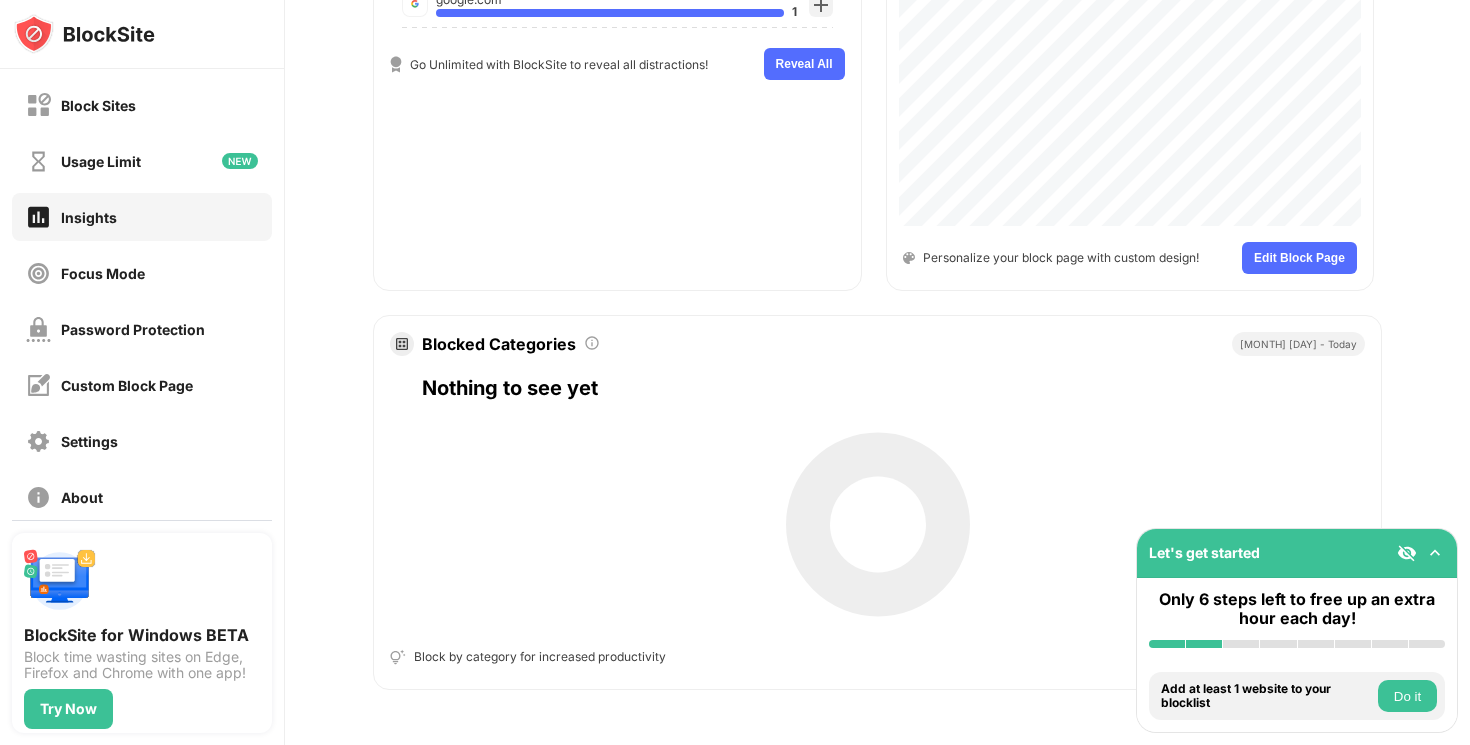 scroll, scrollTop: 0, scrollLeft: 0, axis: both 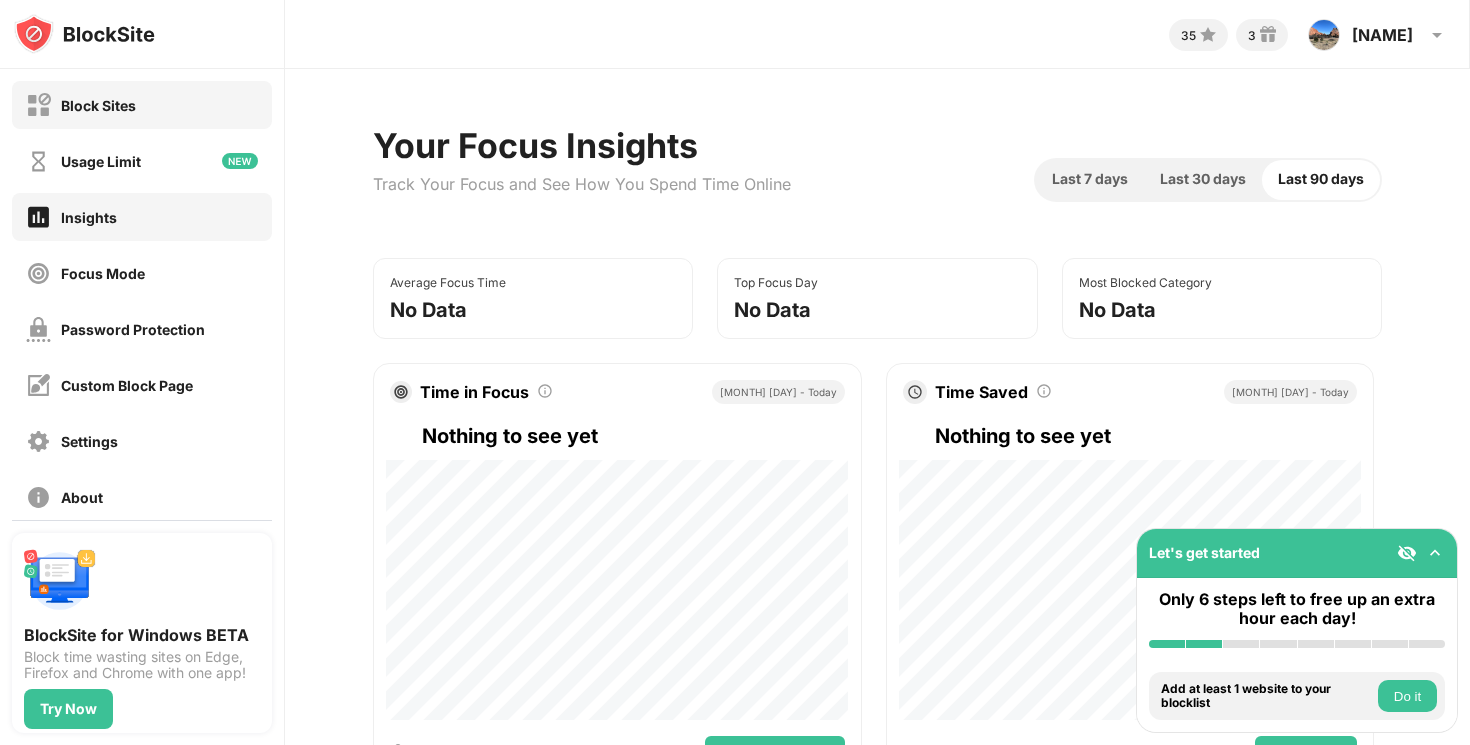 click on "Block Sites" at bounding box center [142, 105] 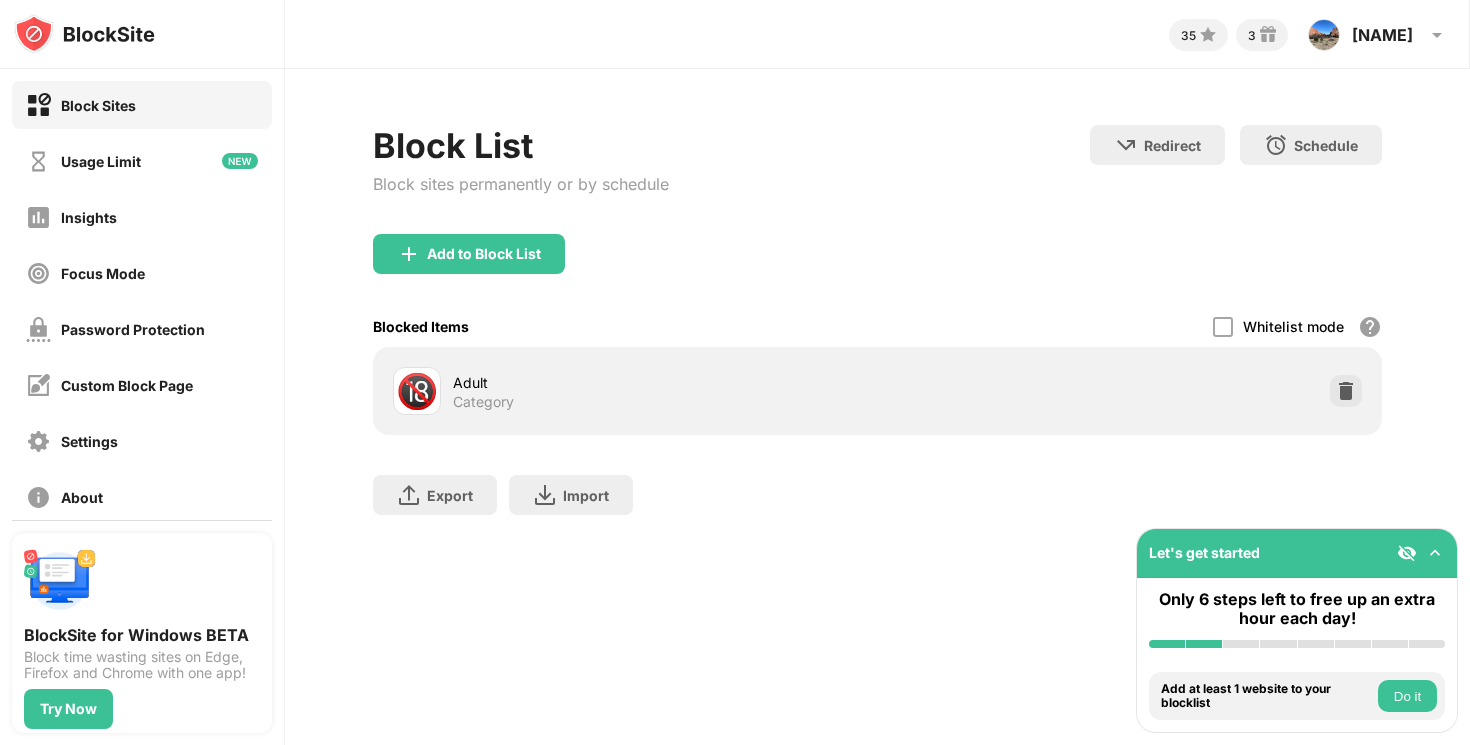 click on "Adult" at bounding box center (665, 382) 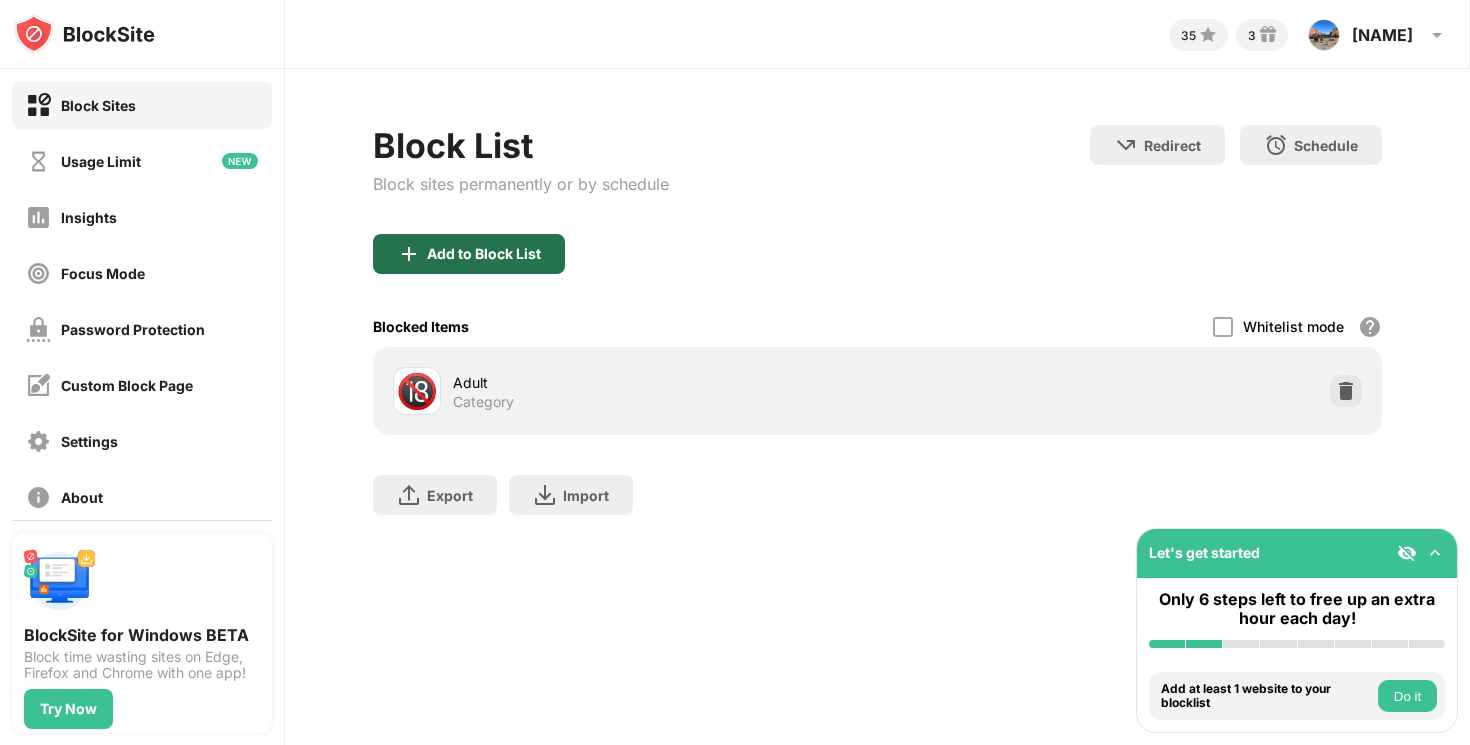 click on "Add to Block List" at bounding box center [469, 254] 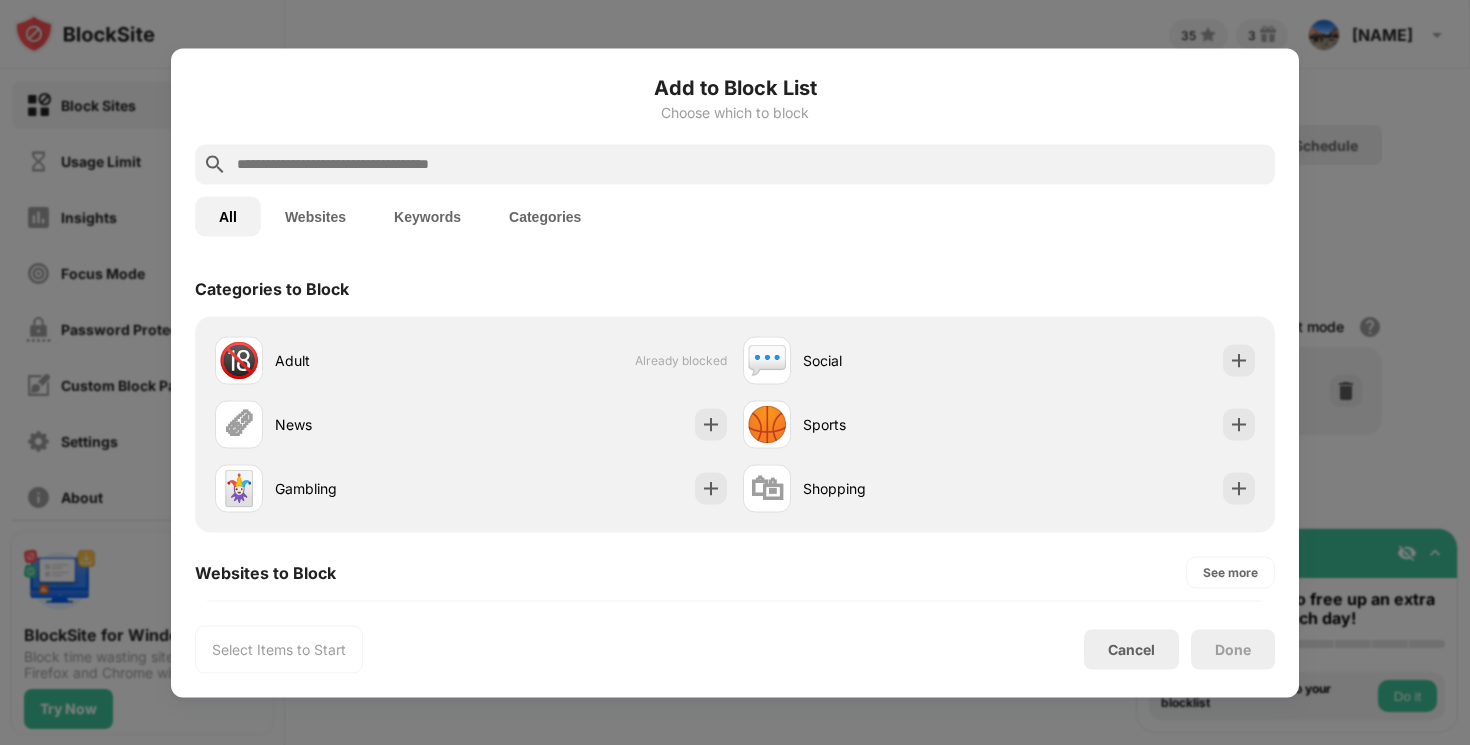 click on "Websites" at bounding box center (315, 216) 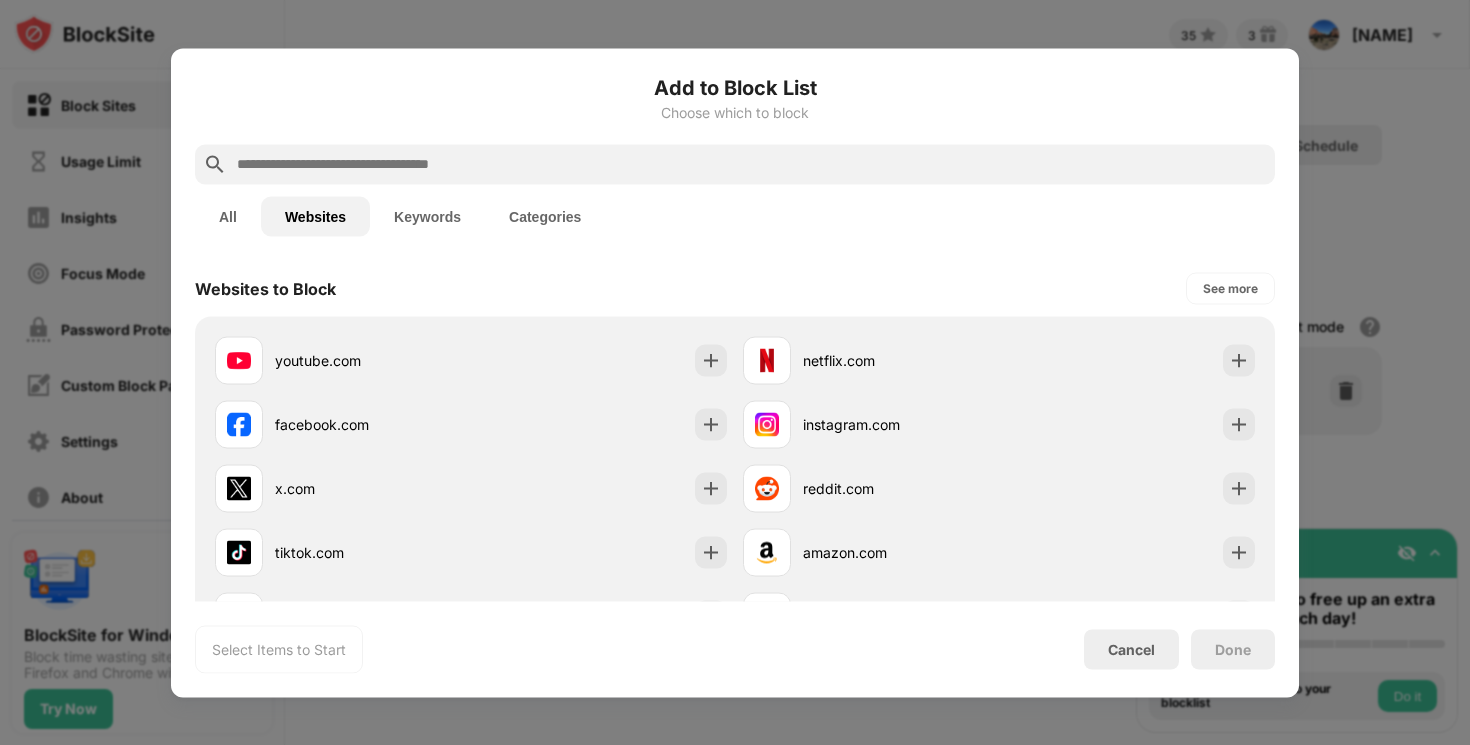 click at bounding box center (751, 164) 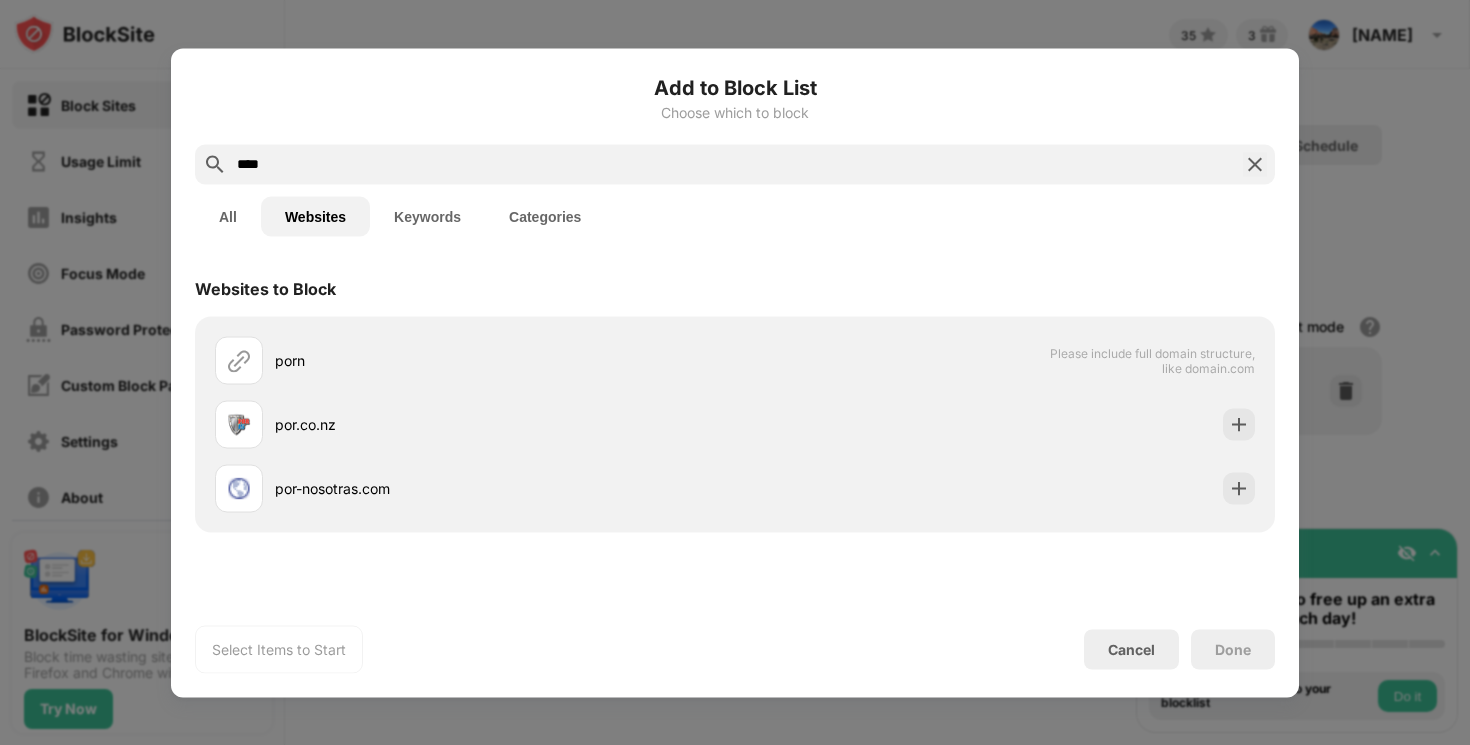 type on "****" 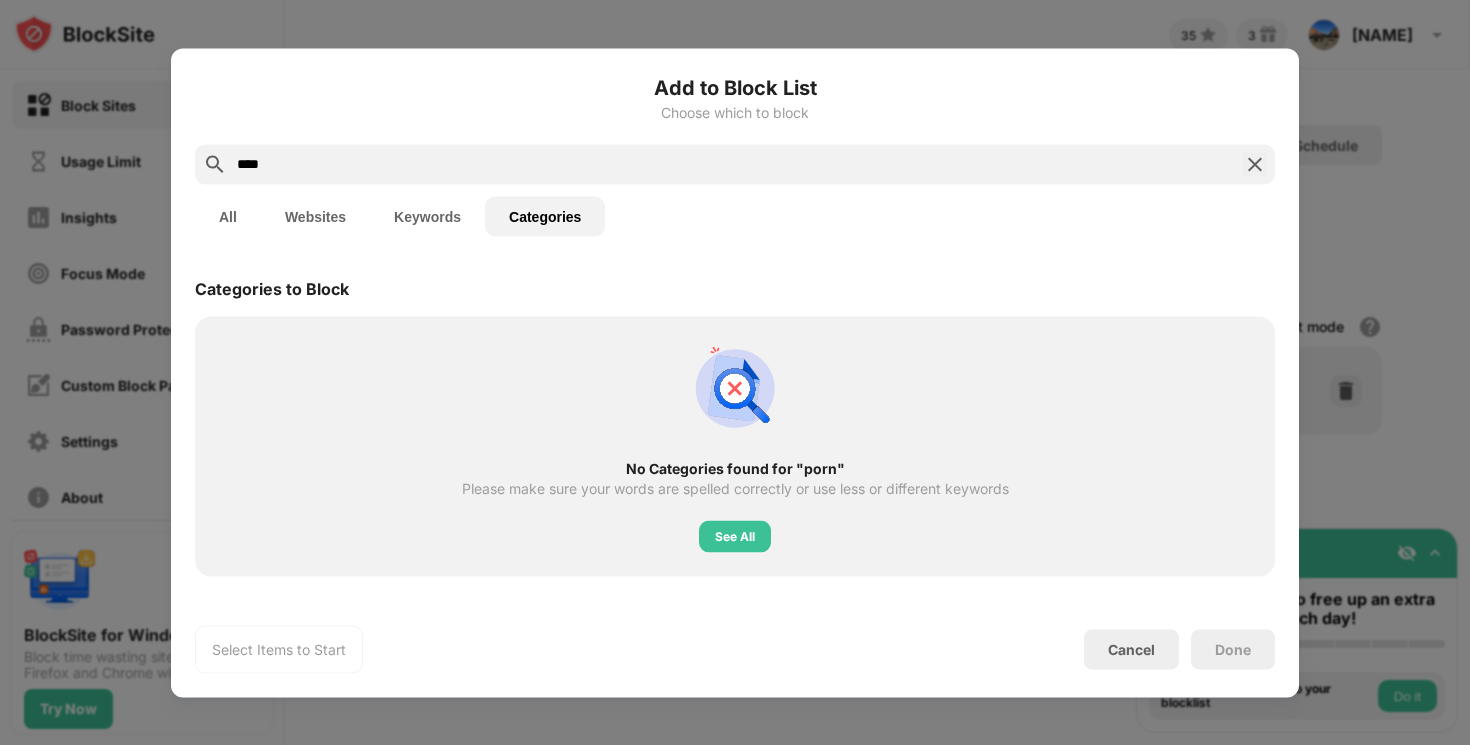 click on "All" at bounding box center (228, 216) 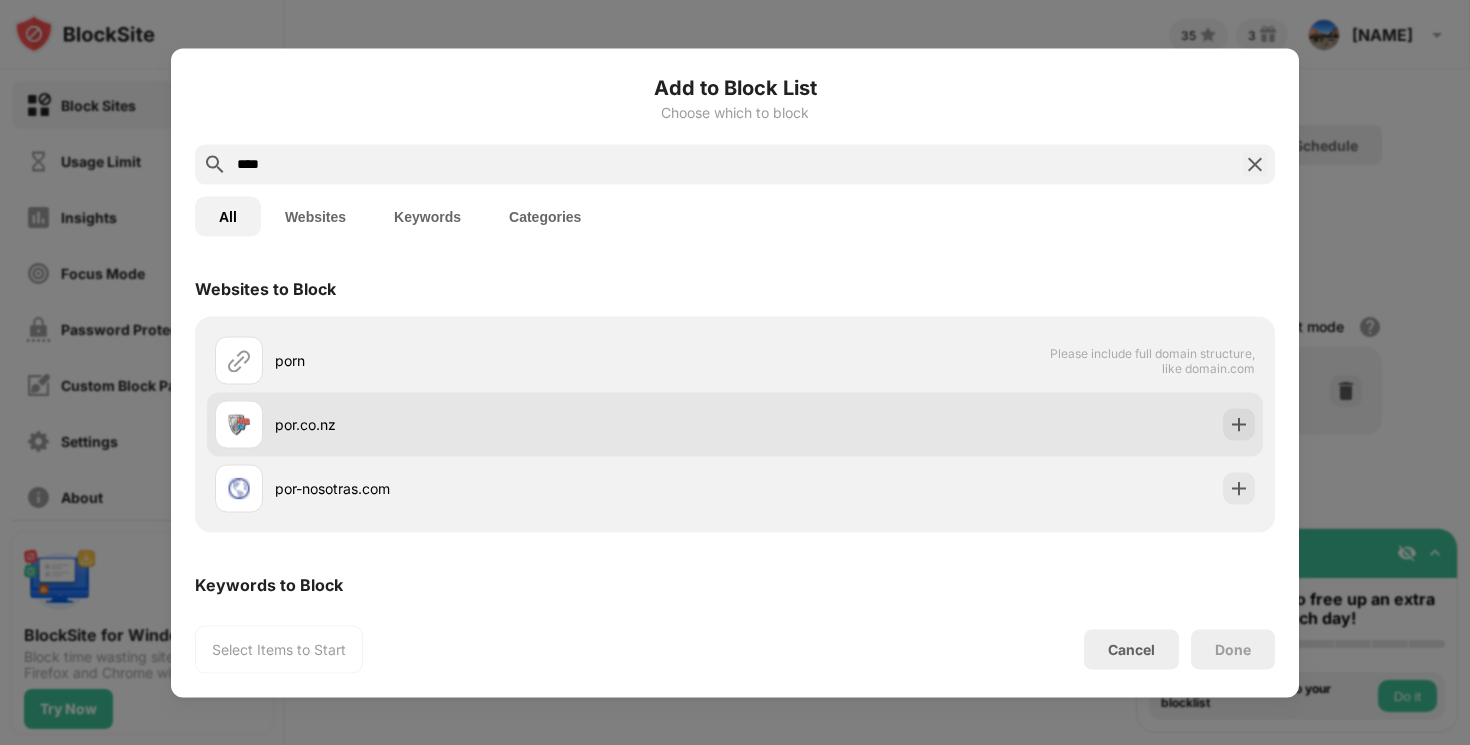 scroll, scrollTop: 99, scrollLeft: 0, axis: vertical 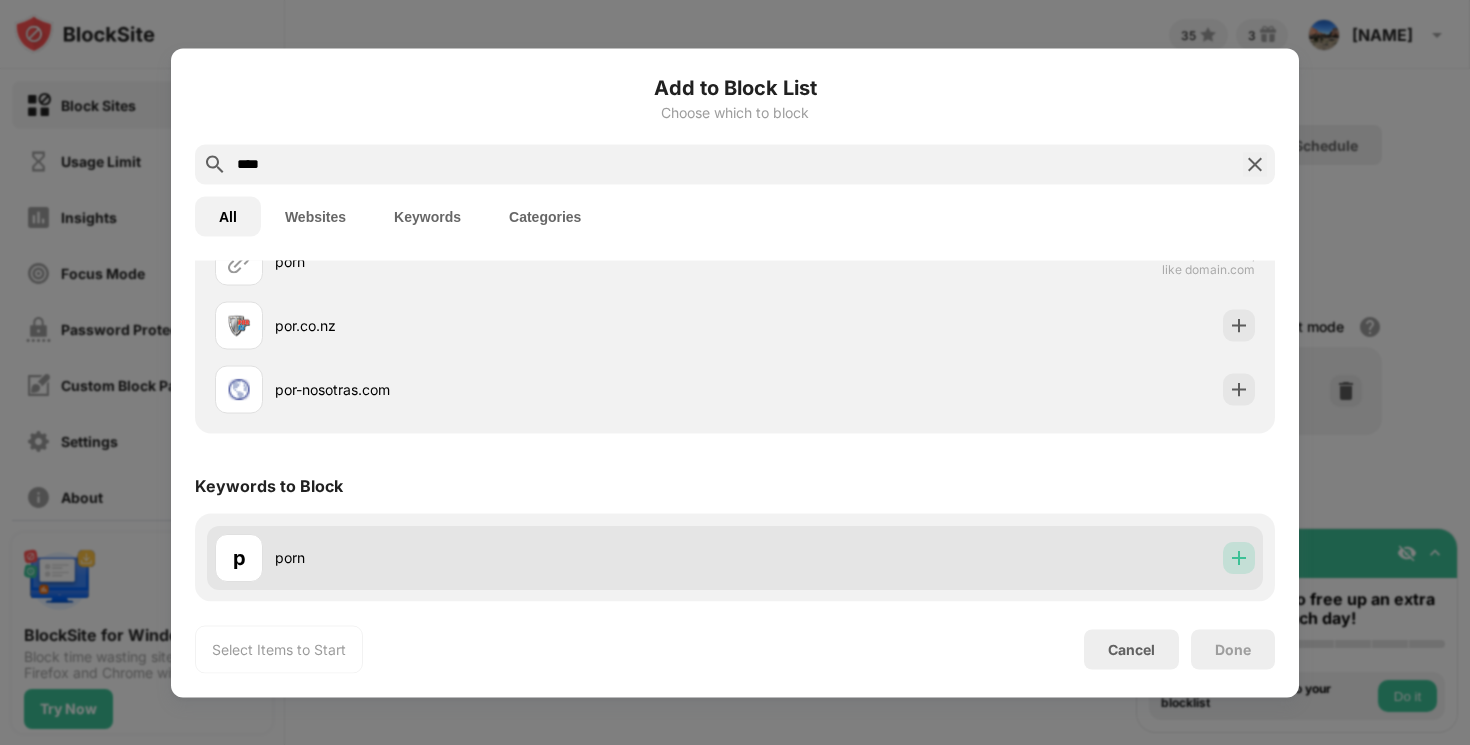 click at bounding box center [1239, 557] 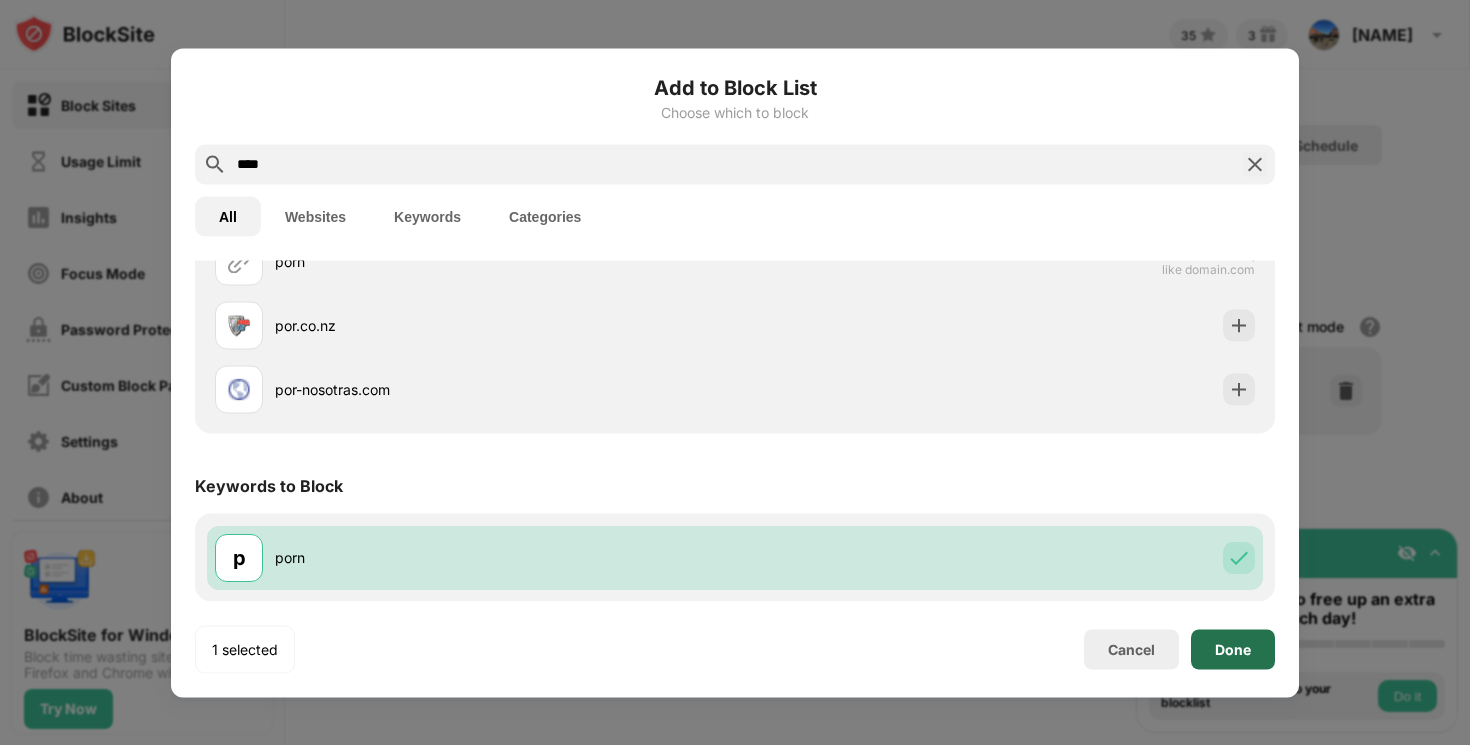 click on "Done" at bounding box center (1233, 649) 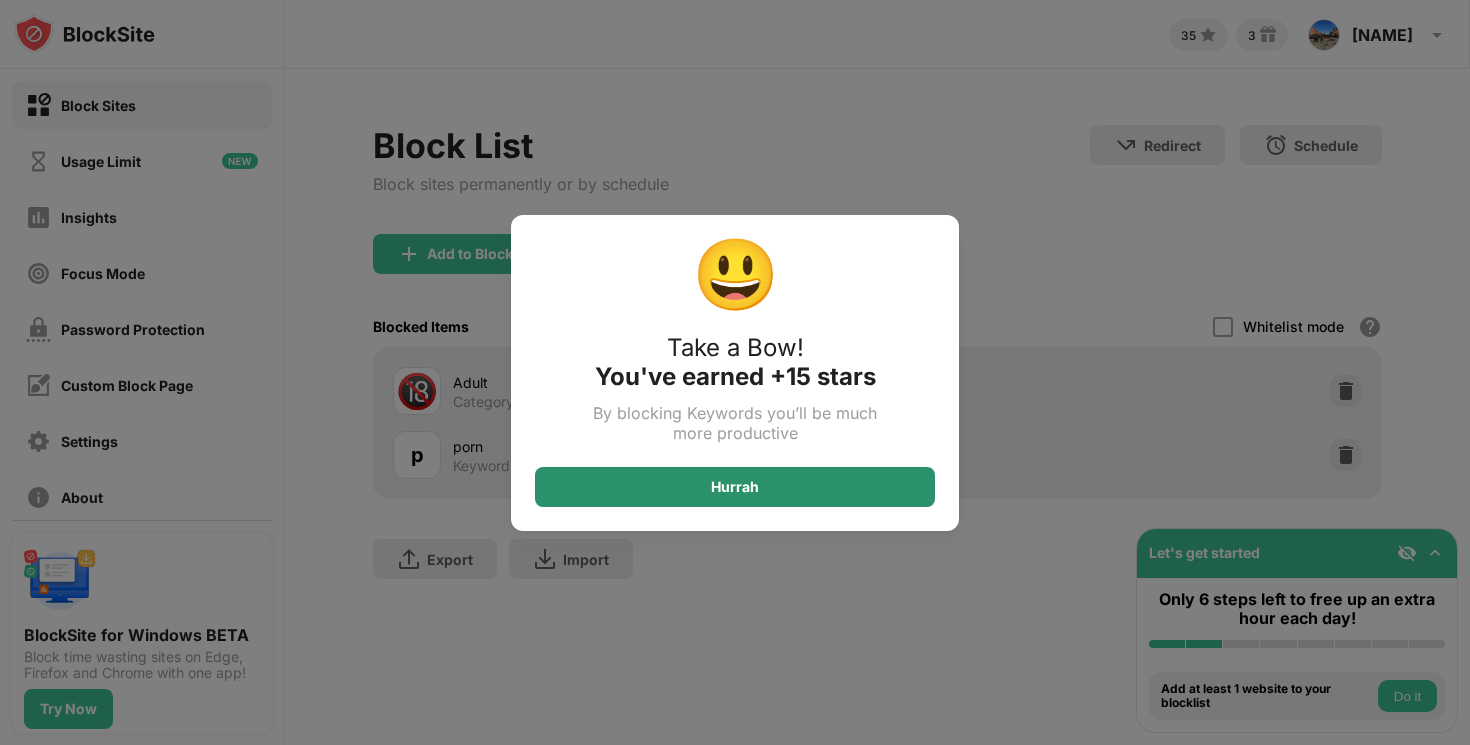 click on "Hurrah" at bounding box center (735, 487) 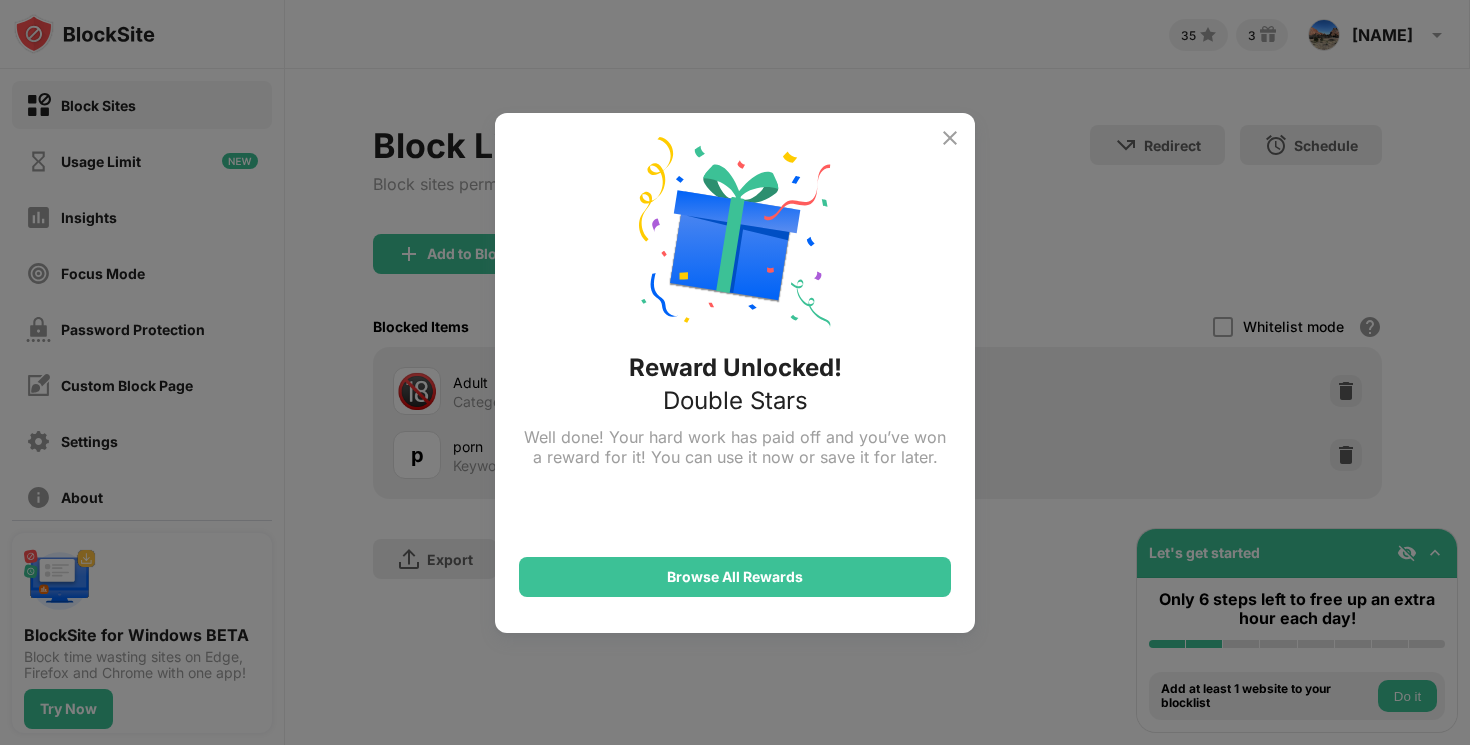 click at bounding box center (950, 138) 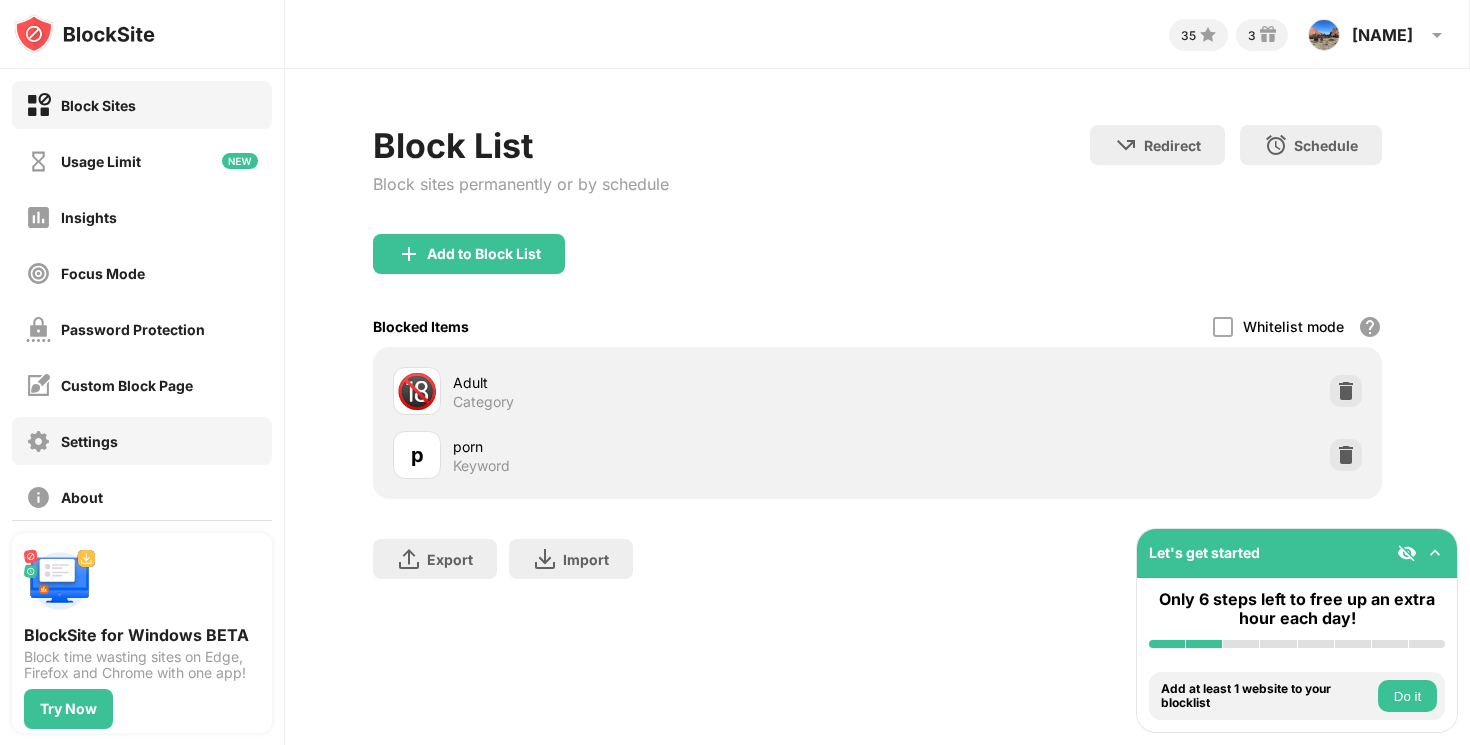 click on "Settings" at bounding box center [142, 441] 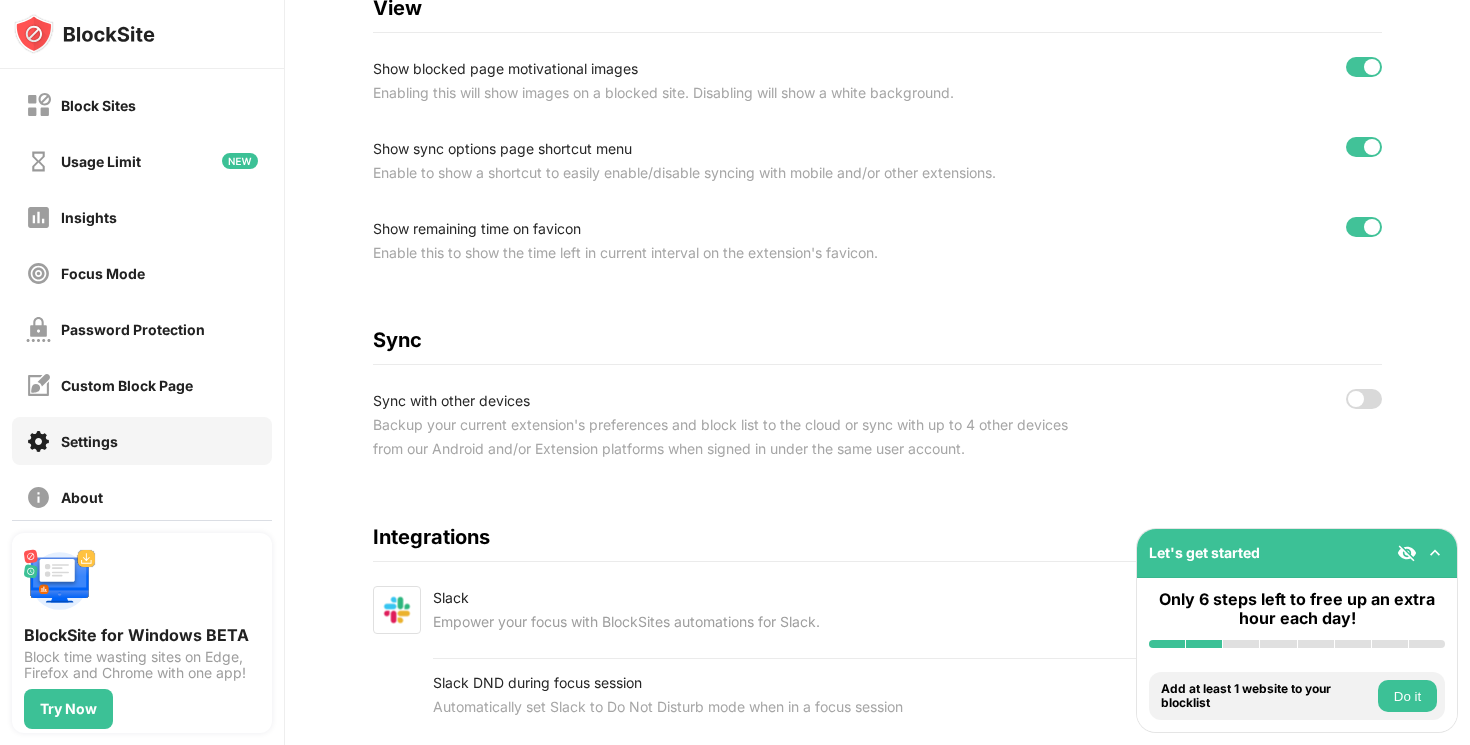 scroll, scrollTop: 759, scrollLeft: 0, axis: vertical 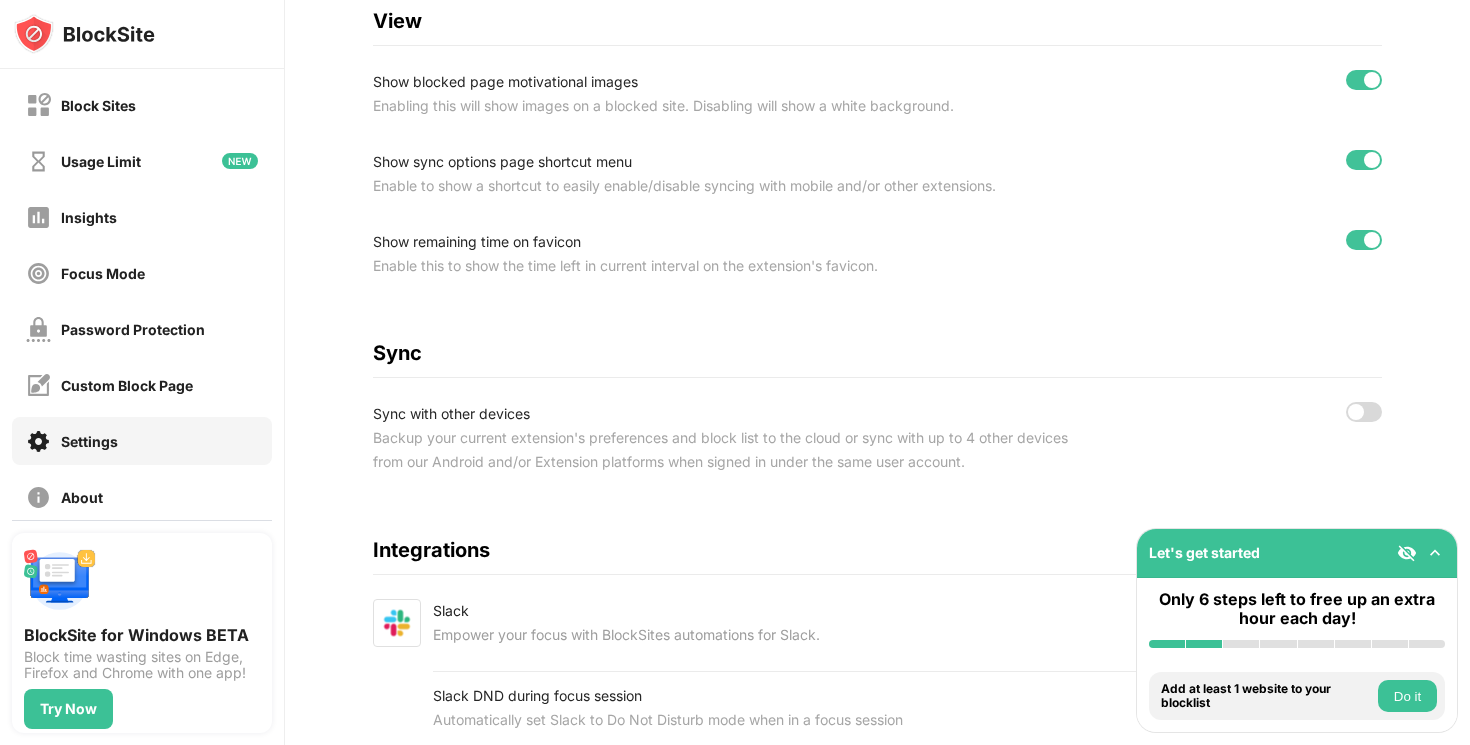 click at bounding box center (1364, 412) 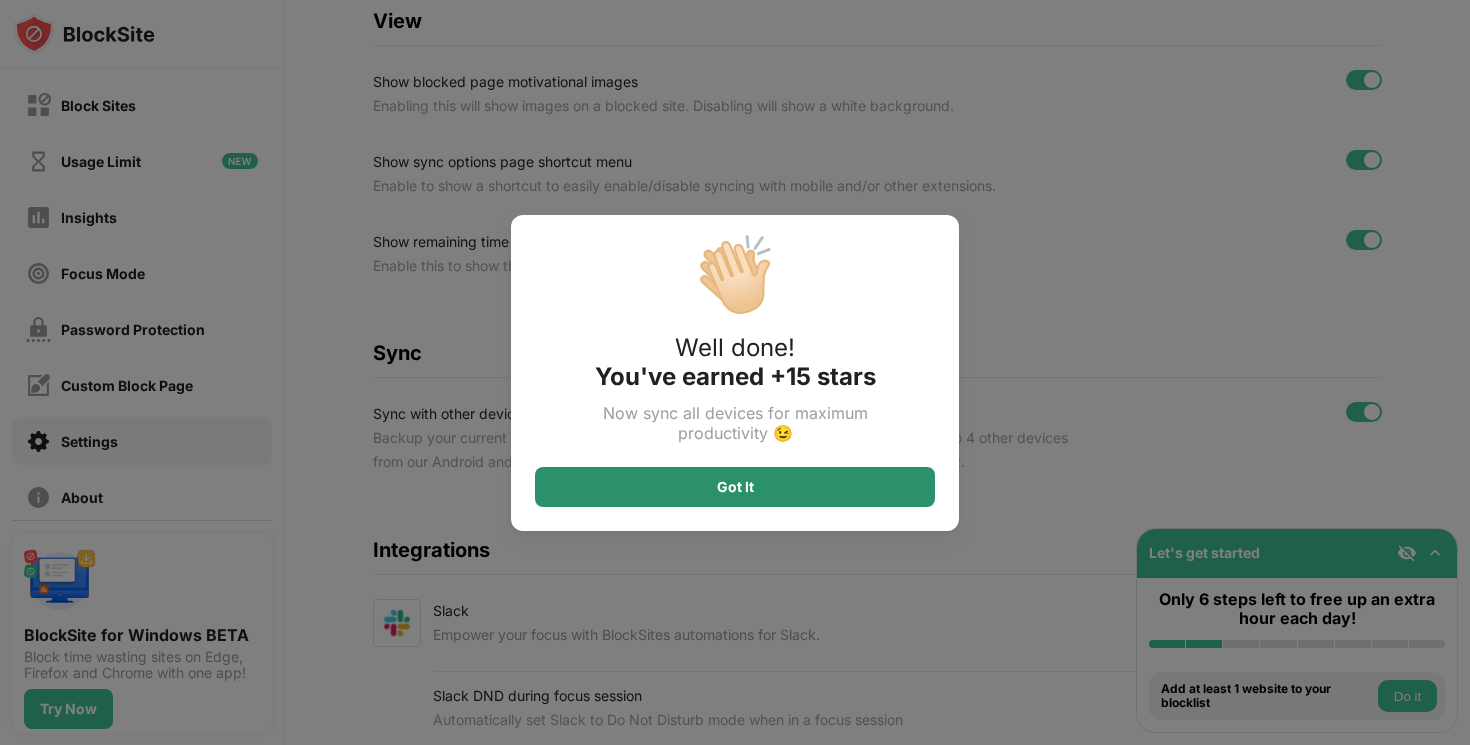 click on "Got It" at bounding box center (735, 487) 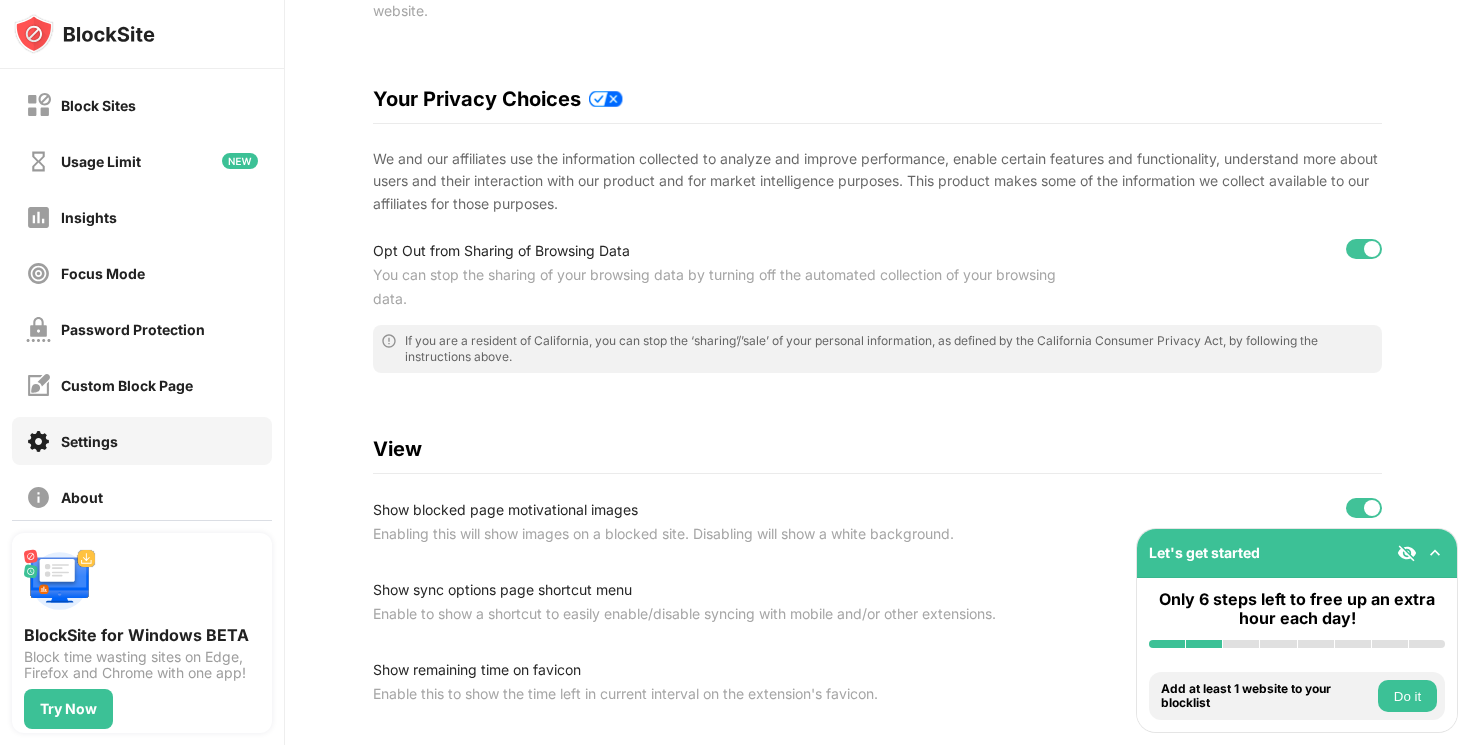 scroll, scrollTop: 326, scrollLeft: 0, axis: vertical 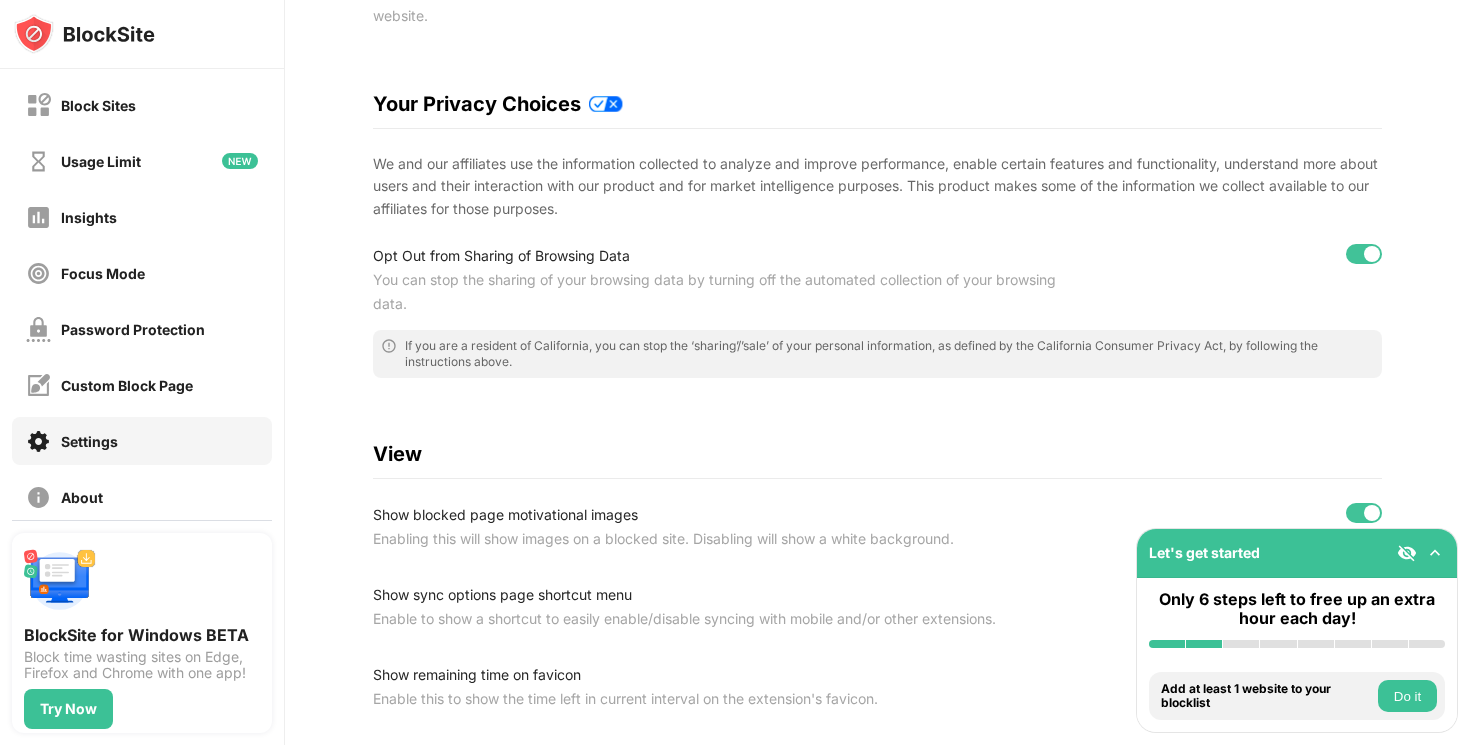 click on "Block time wasting sites on Edge, Firefox and Chrome with one app!" at bounding box center (142, 665) 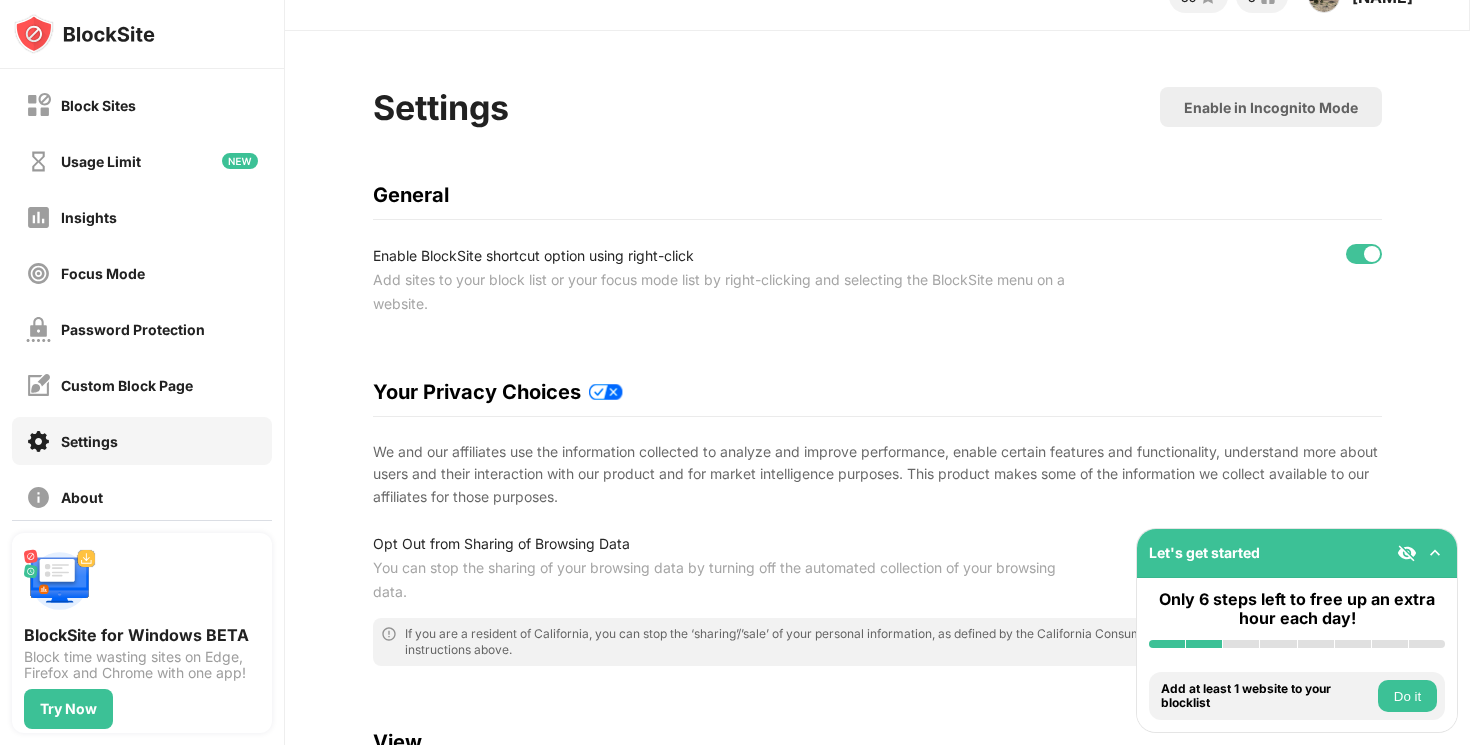 scroll, scrollTop: 0, scrollLeft: 0, axis: both 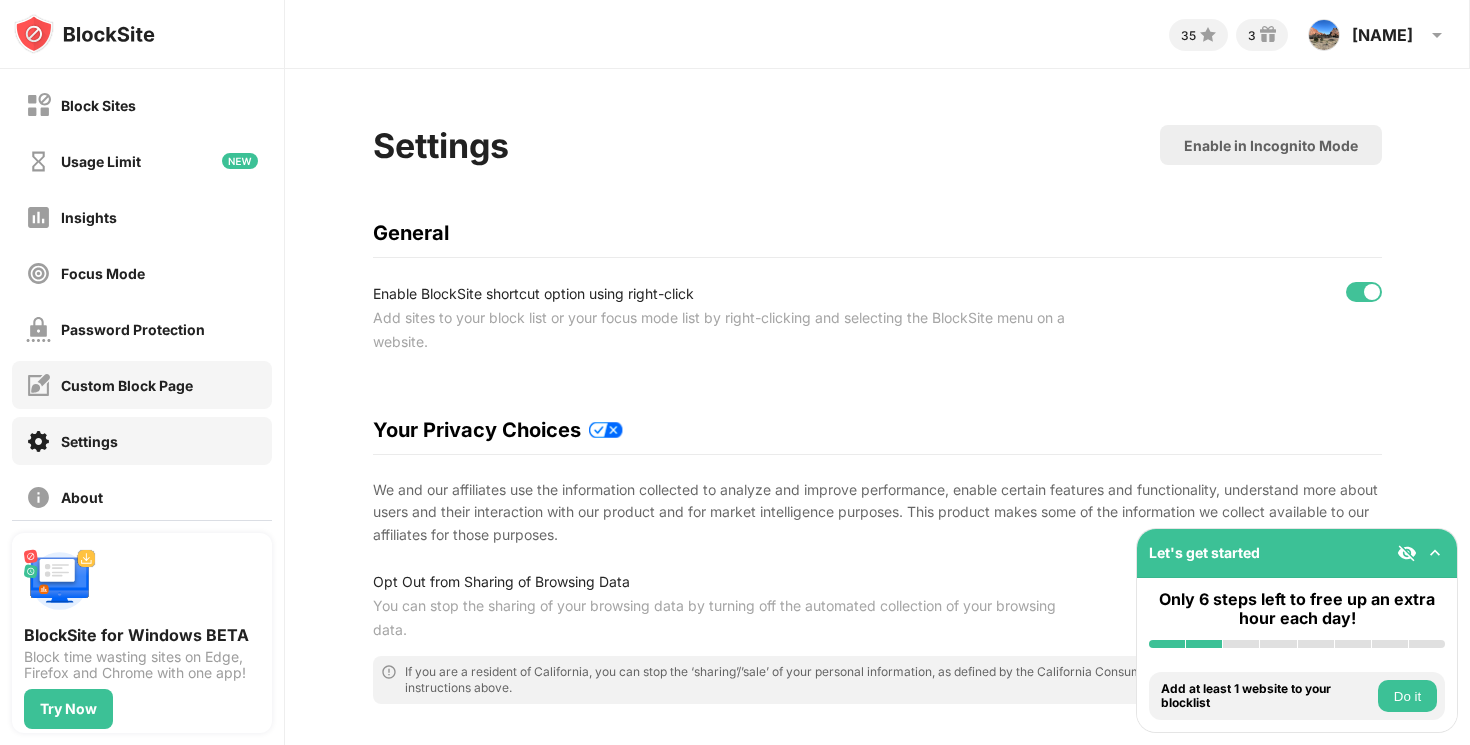 click on "Custom Block Page" at bounding box center [127, 385] 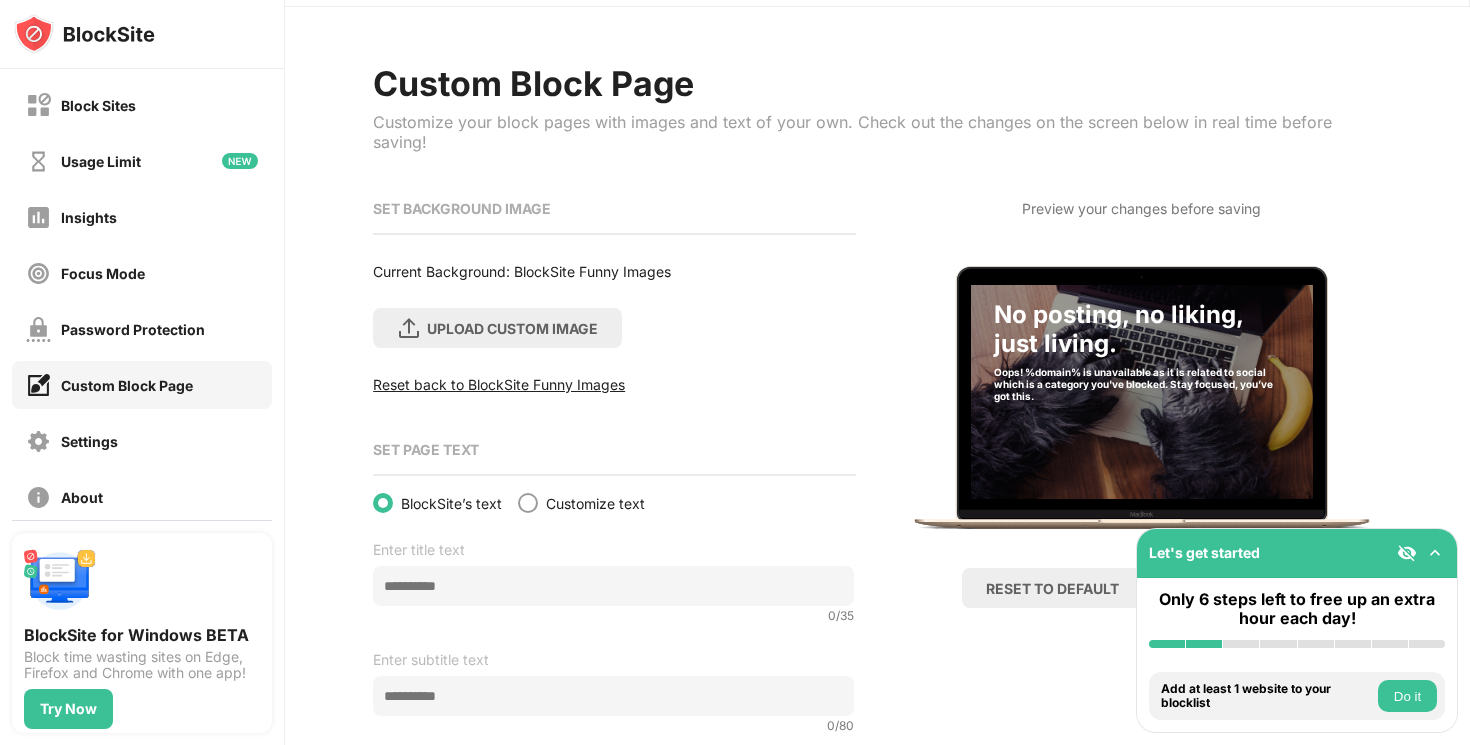 scroll, scrollTop: 0, scrollLeft: 0, axis: both 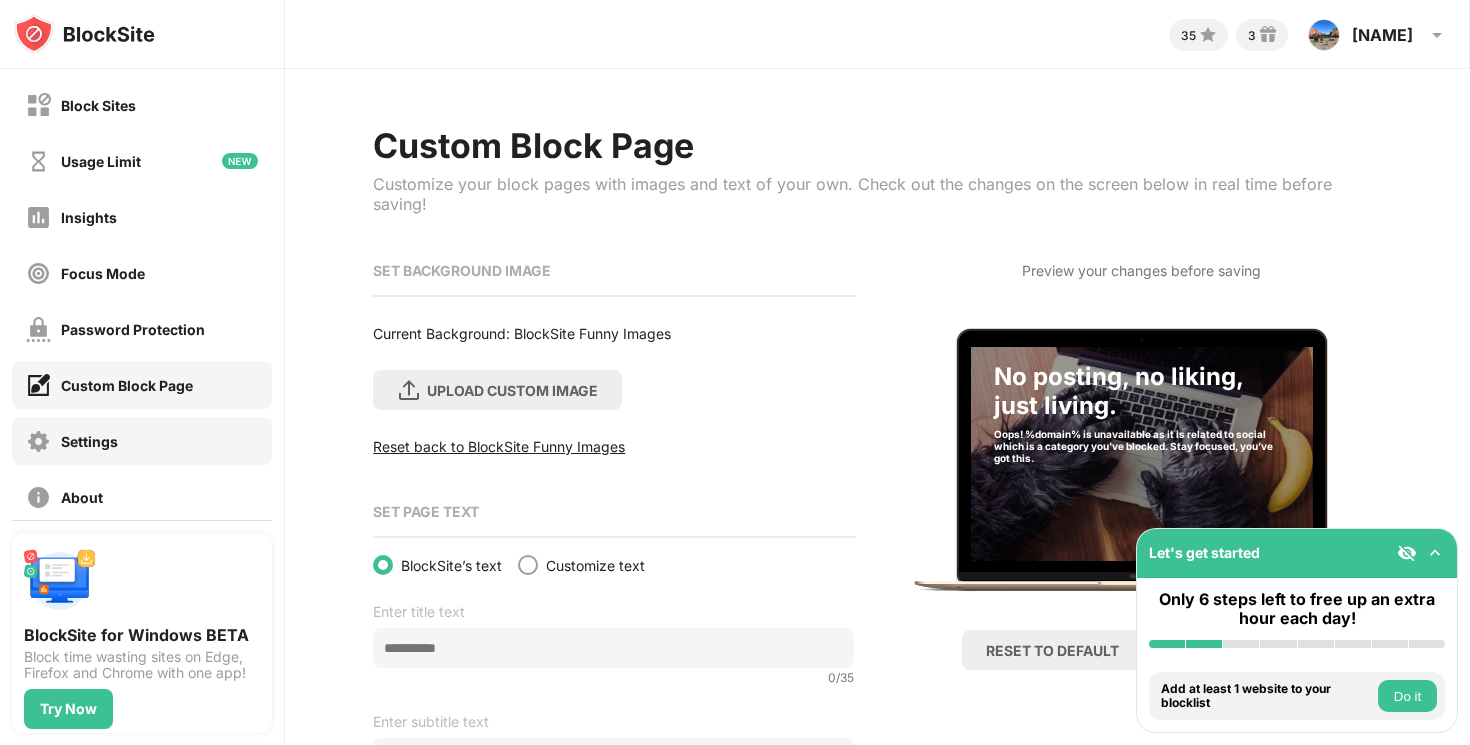 click on "Settings" at bounding box center [142, 441] 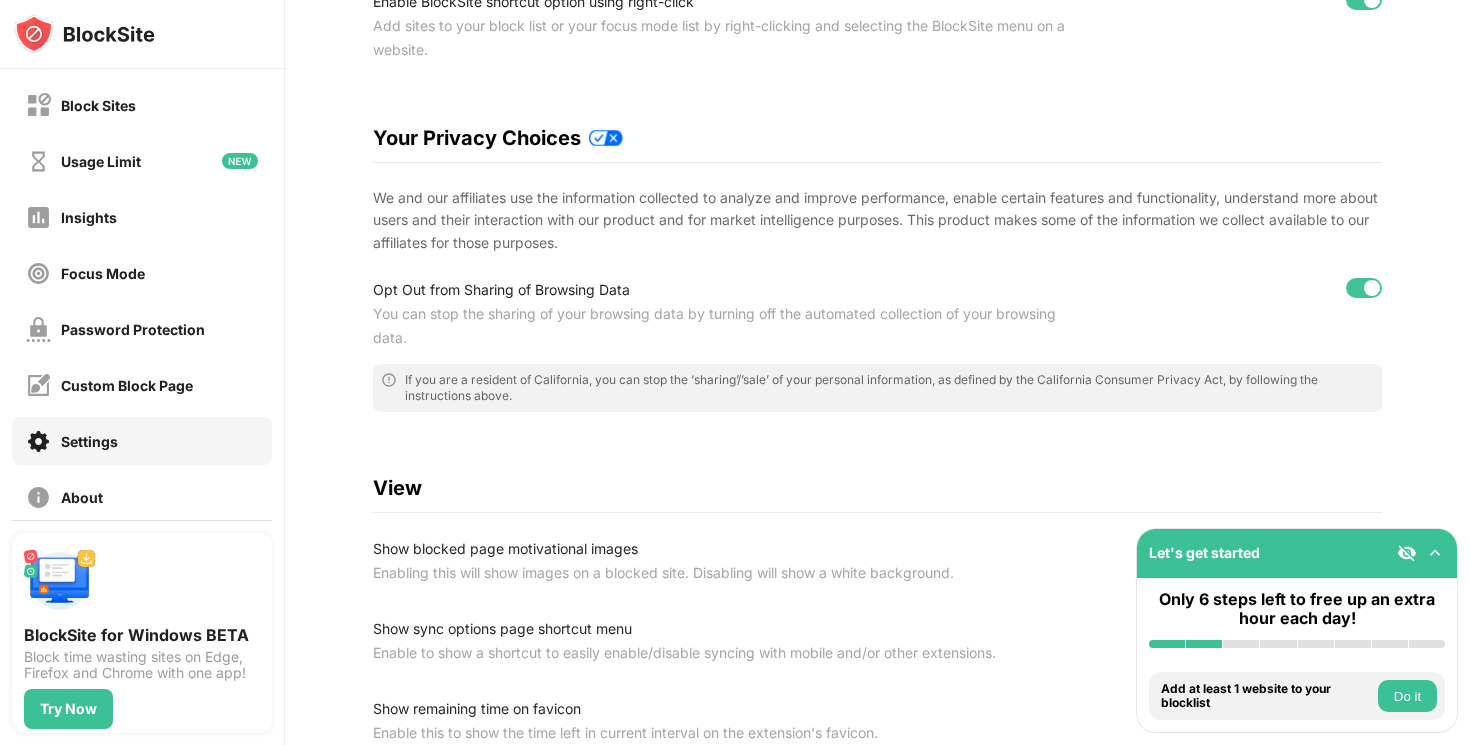 scroll, scrollTop: 0, scrollLeft: 0, axis: both 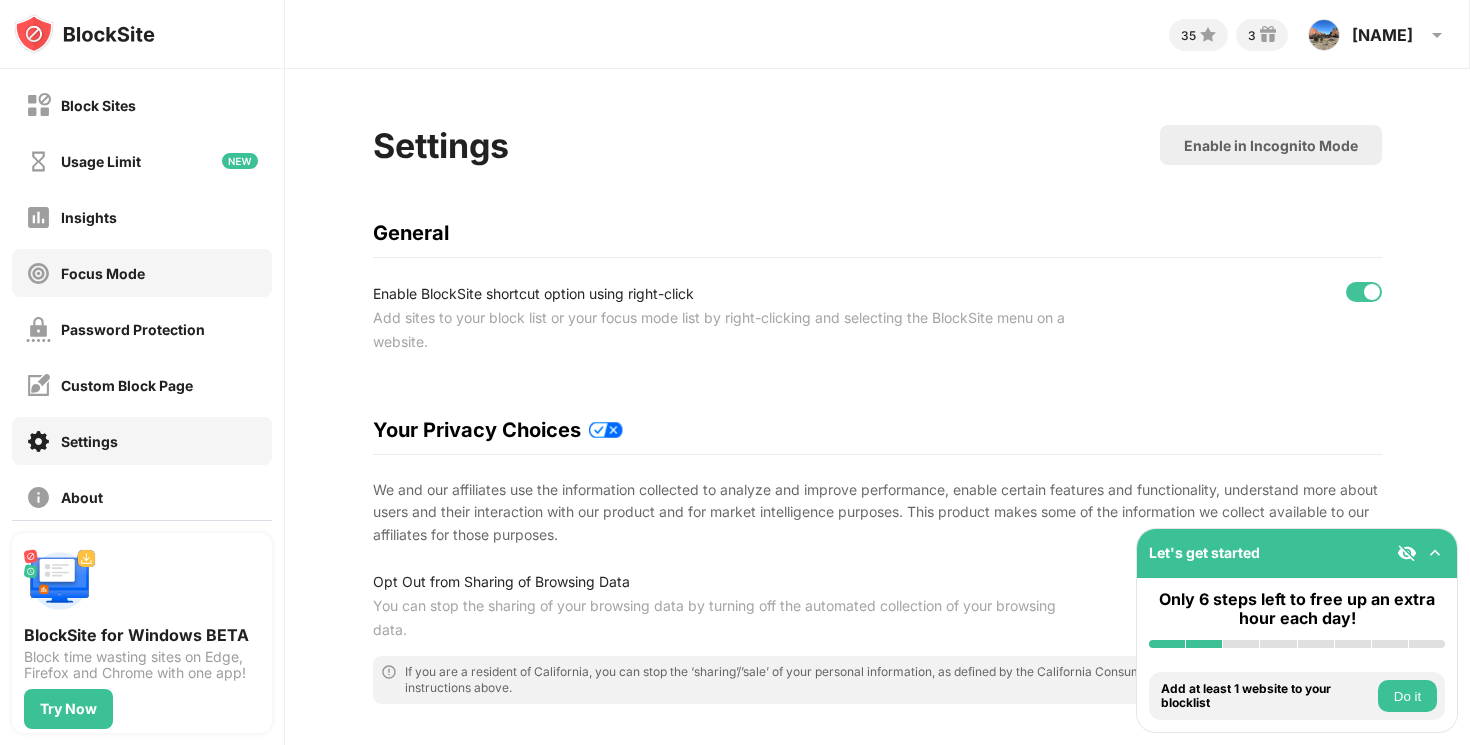 click on "Focus Mode" at bounding box center (142, 273) 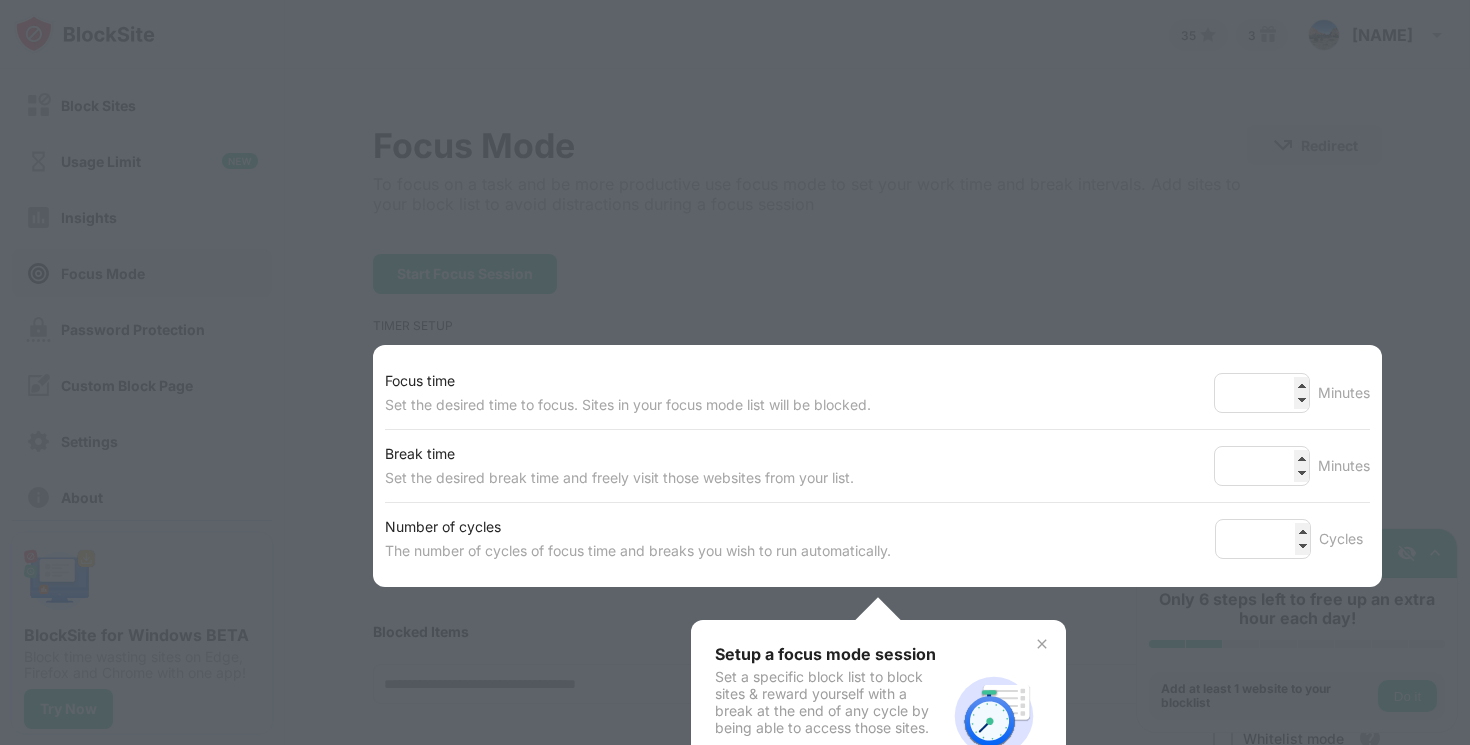 click at bounding box center (735, 372) 